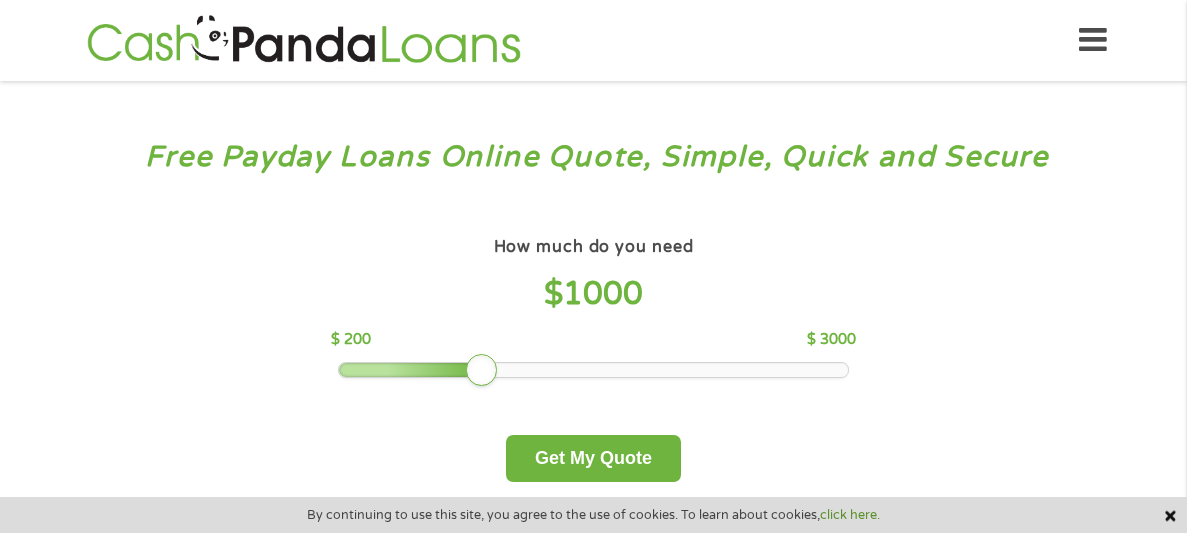scroll, scrollTop: 0, scrollLeft: 0, axis: both 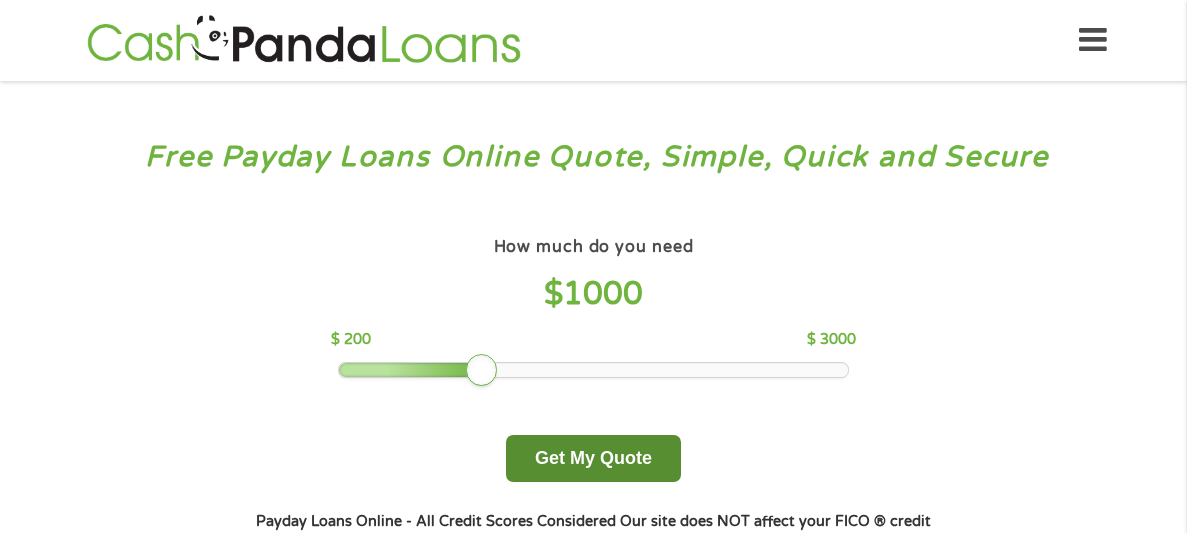 click on "Get My Quote" at bounding box center (593, 458) 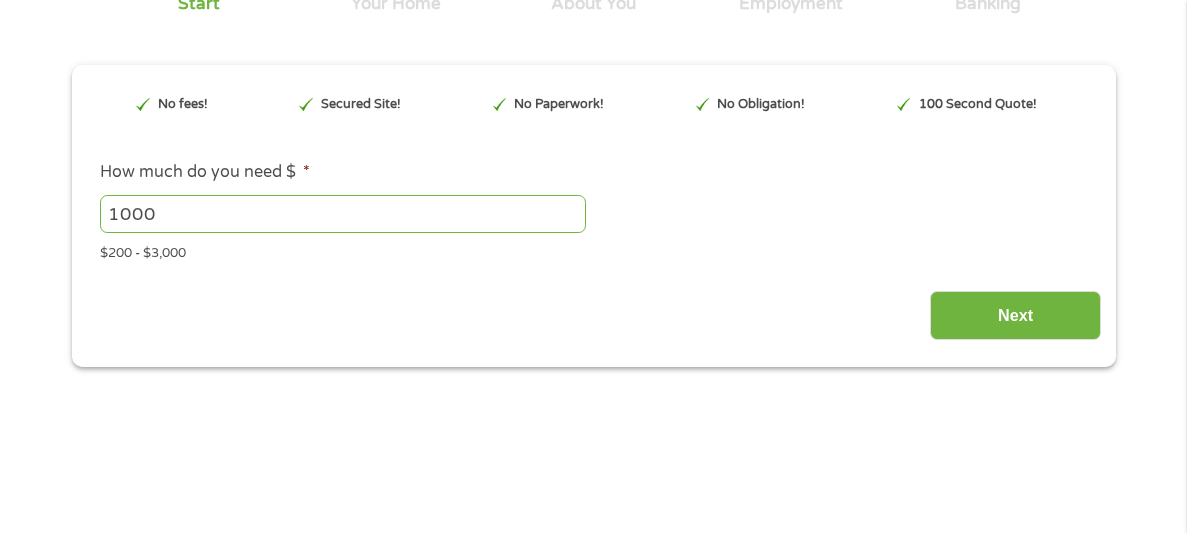 scroll, scrollTop: 199, scrollLeft: 0, axis: vertical 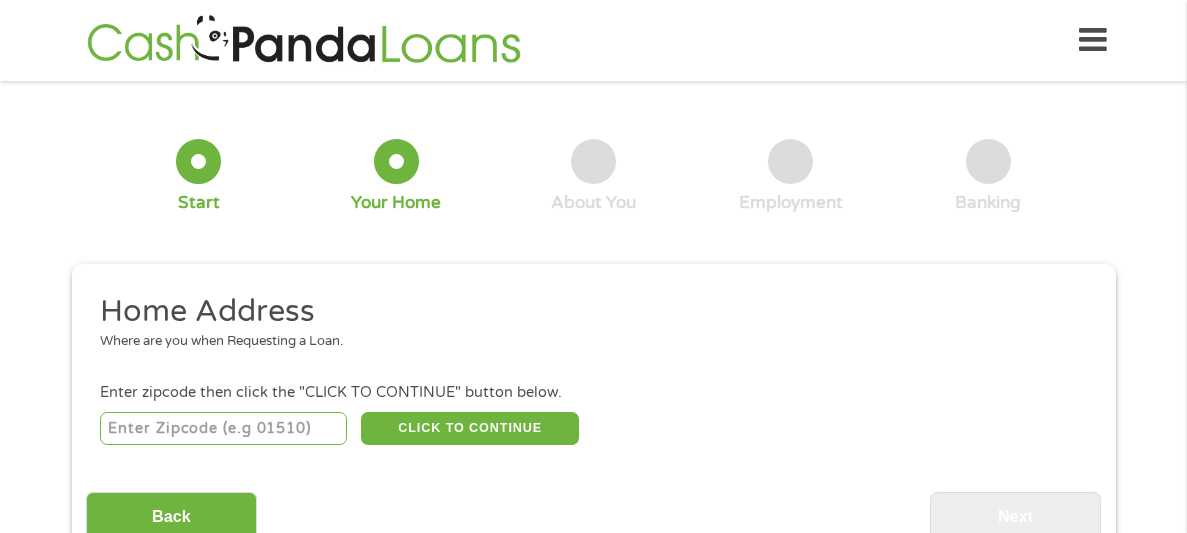 click at bounding box center [223, 429] 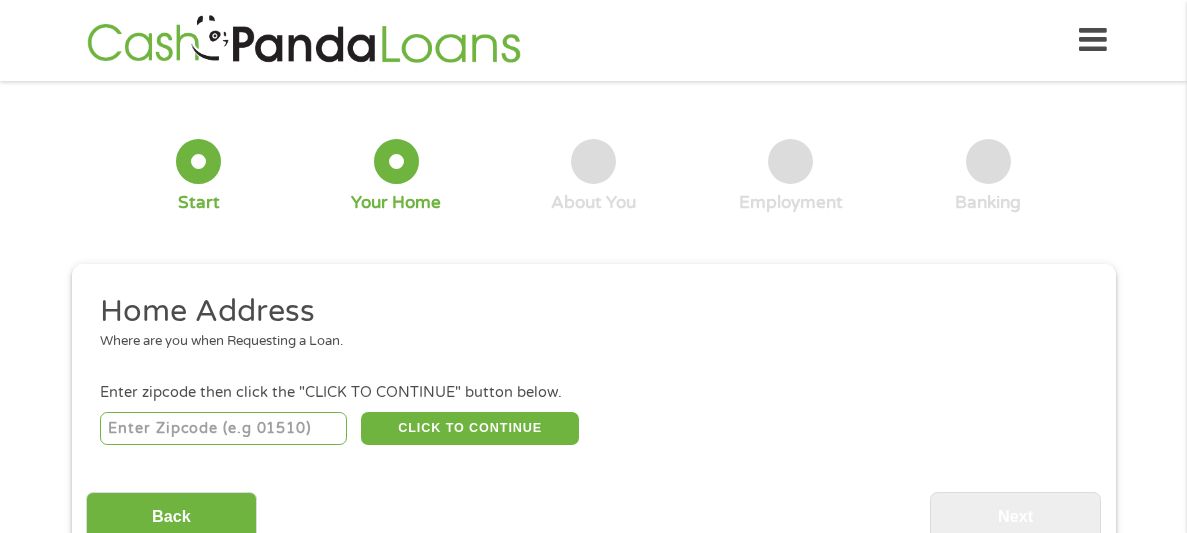 type on "55981" 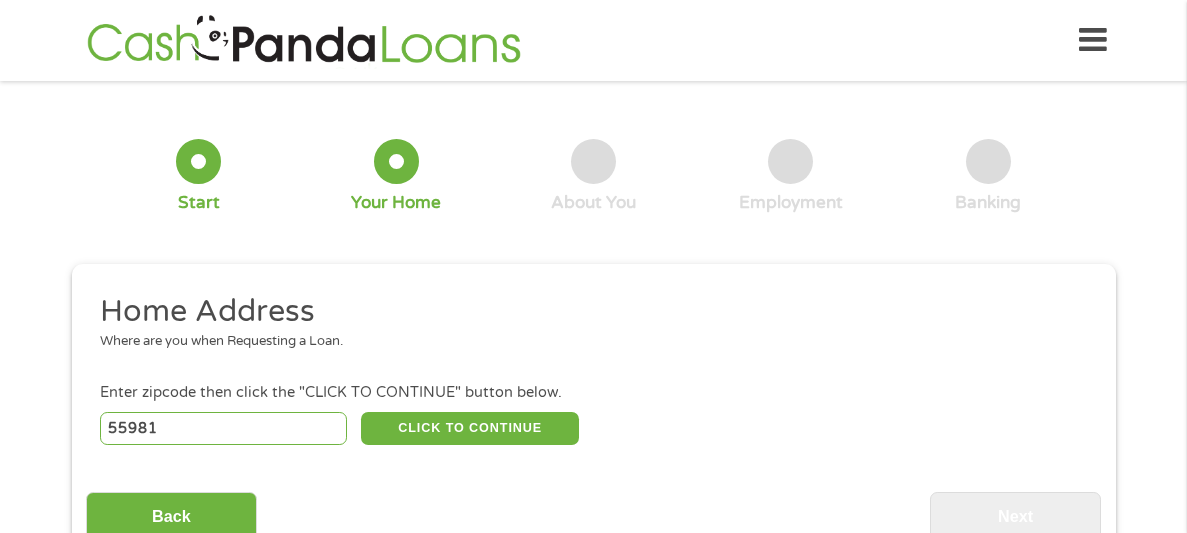 select on "[US_STATE]" 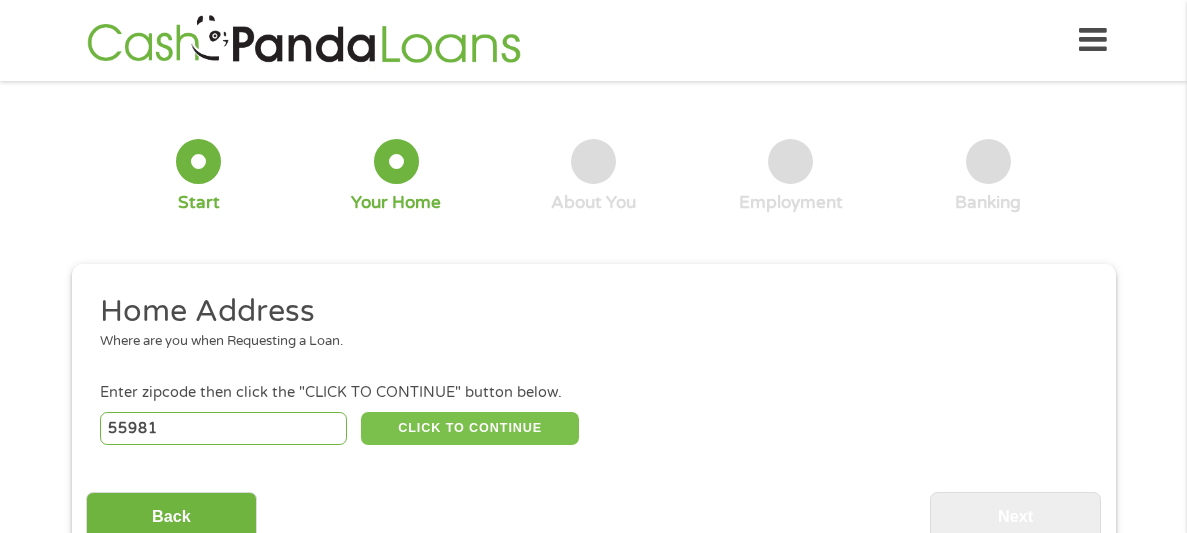 click on "CLICK TO CONTINUE" at bounding box center (470, 429) 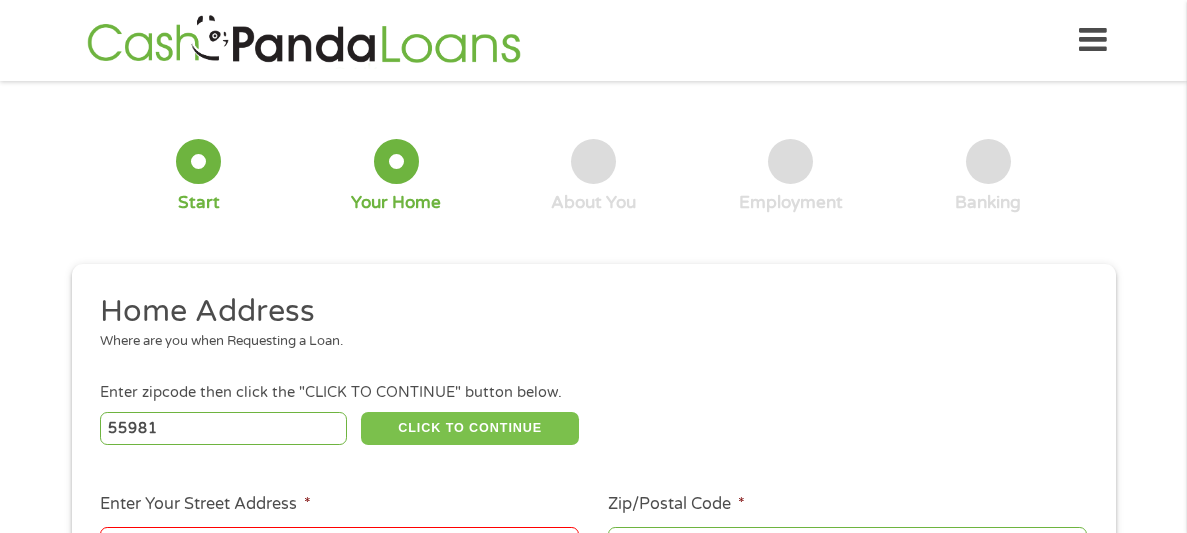 type 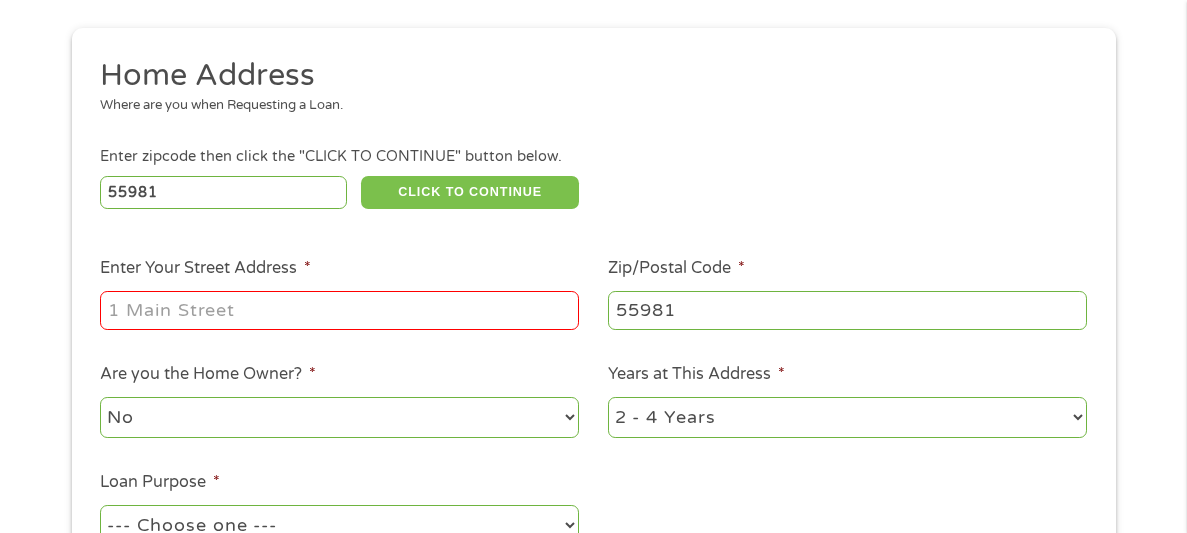 scroll, scrollTop: 239, scrollLeft: 0, axis: vertical 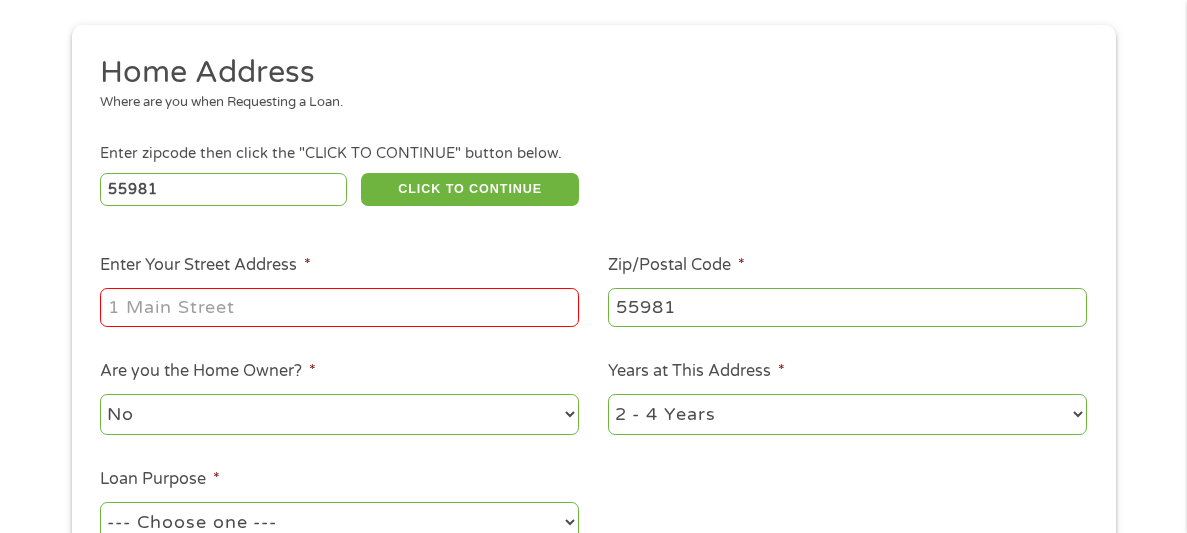 click on "Enter Your Street Address *" at bounding box center [339, 307] 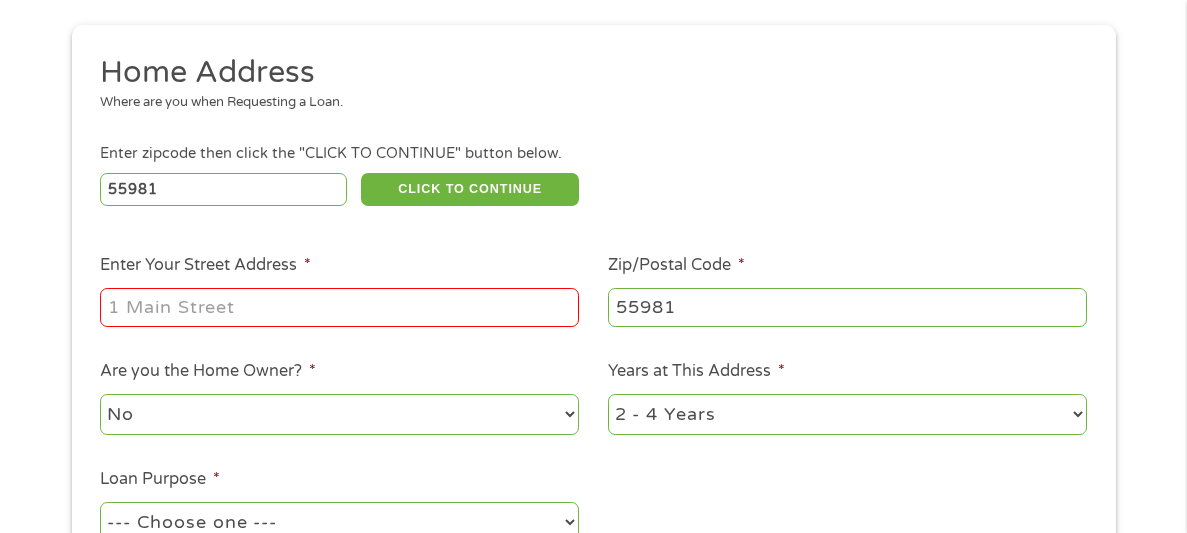 type on "[STREET_ADDRESS]" 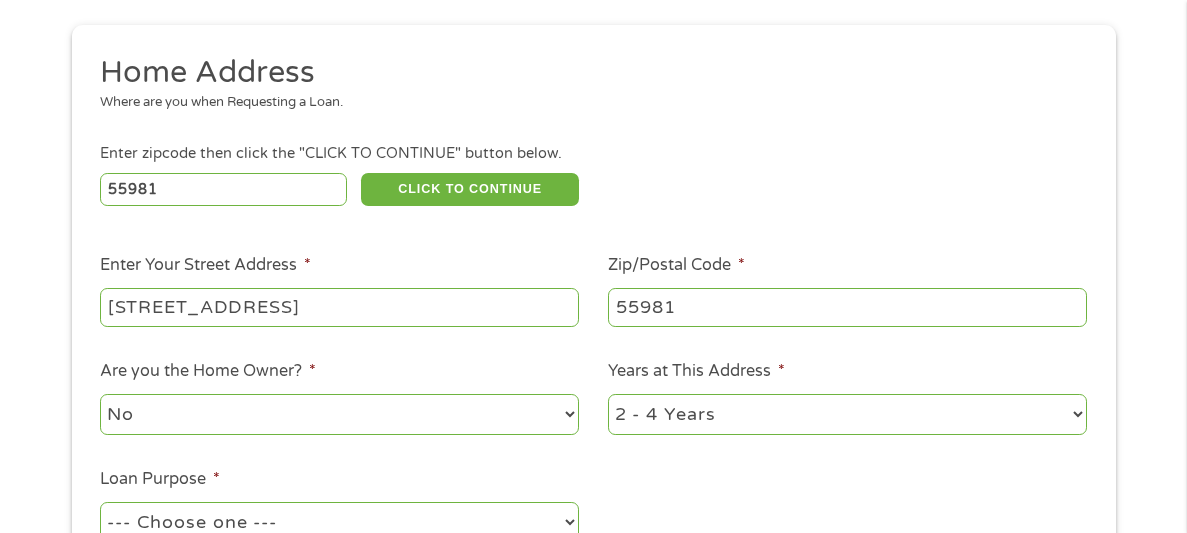 click on "No Yes" at bounding box center (339, 414) 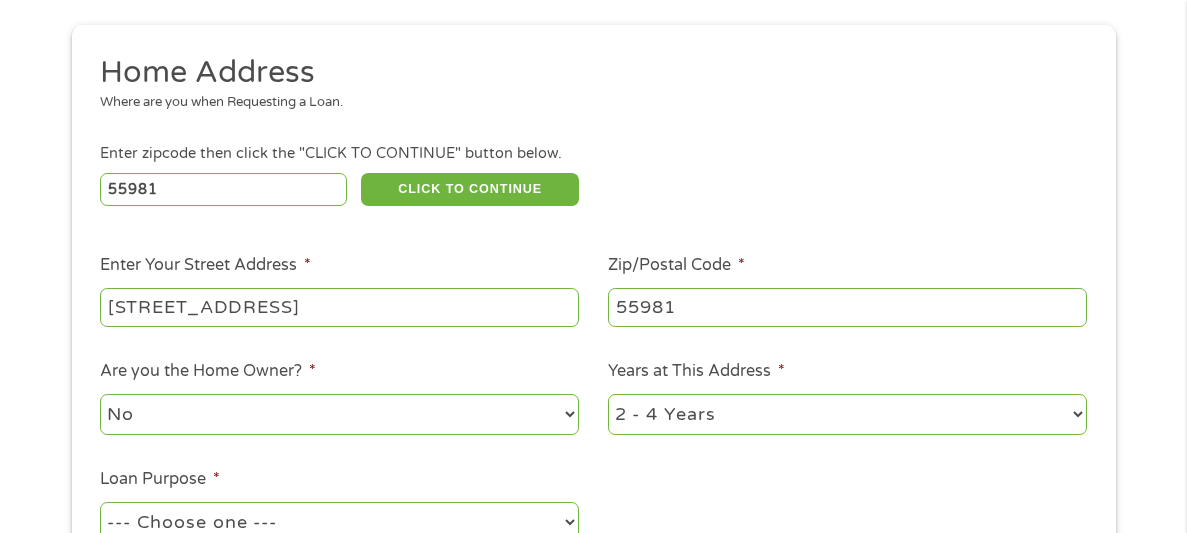 select on "yes" 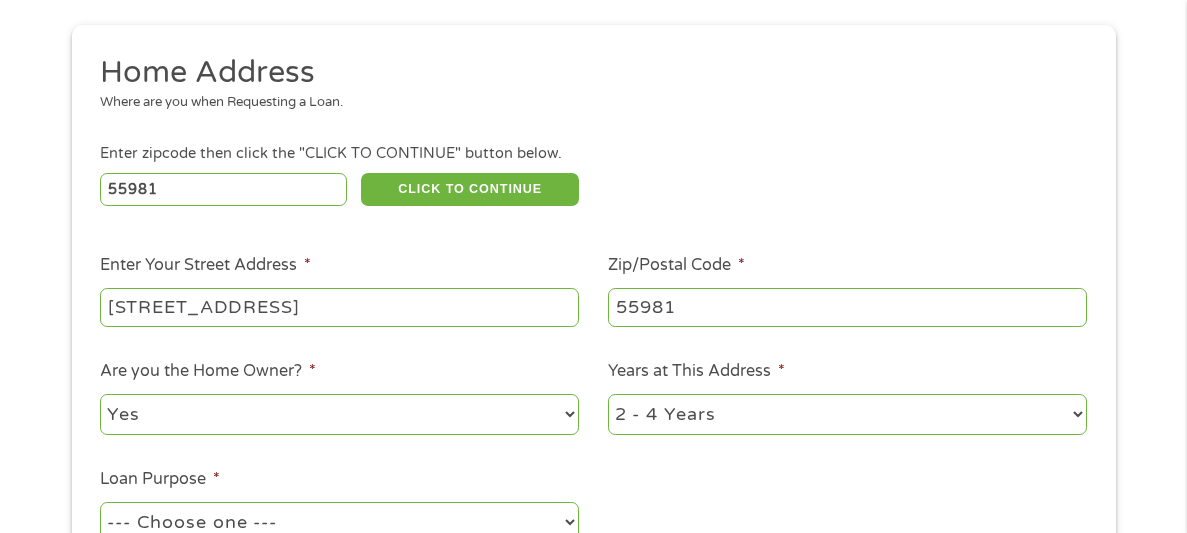 click on "No Yes" at bounding box center [339, 414] 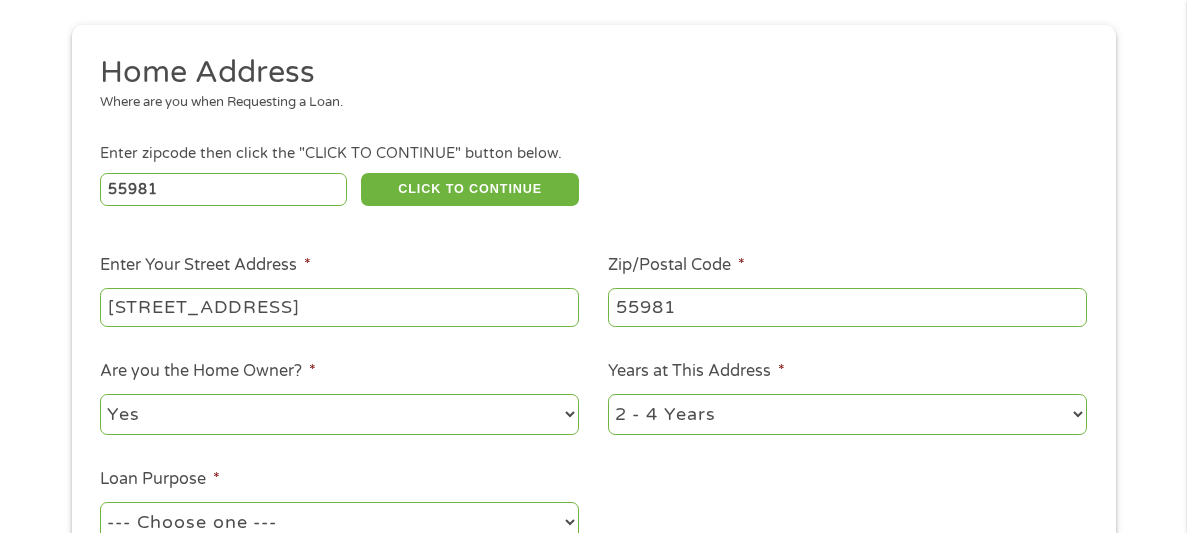 select on "60months" 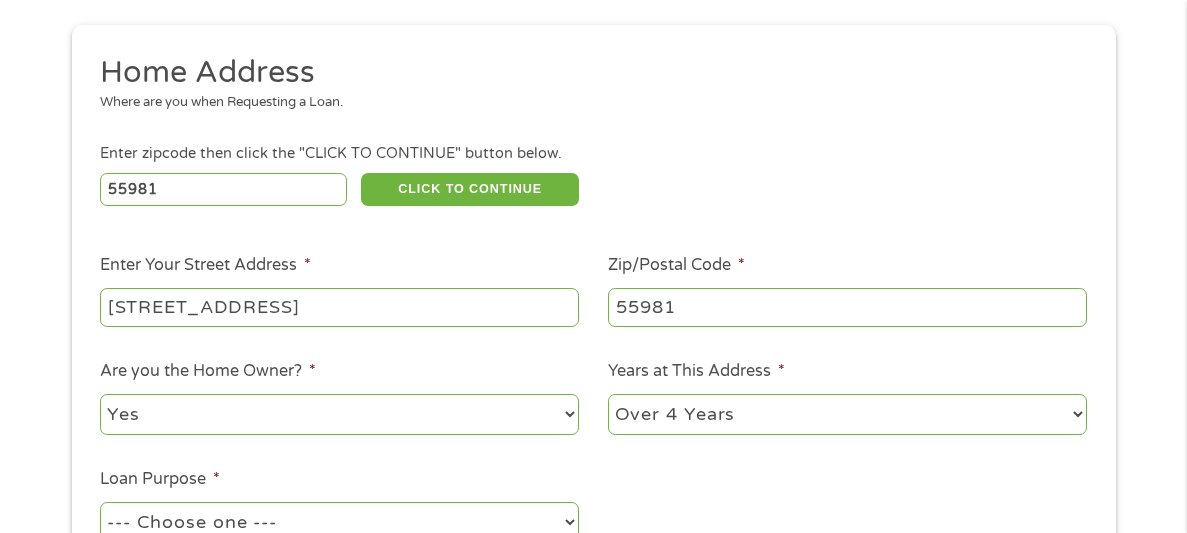 click on "1 Year or less 1 - 2 Years 2 - 4 Years Over 4 Years" at bounding box center [847, 414] 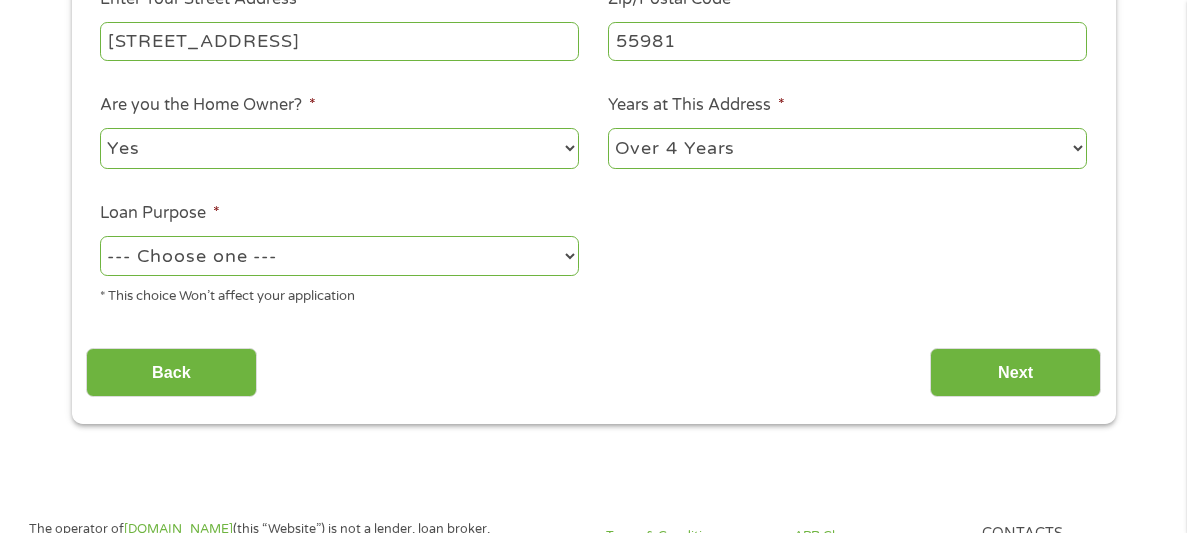 scroll, scrollTop: 519, scrollLeft: 0, axis: vertical 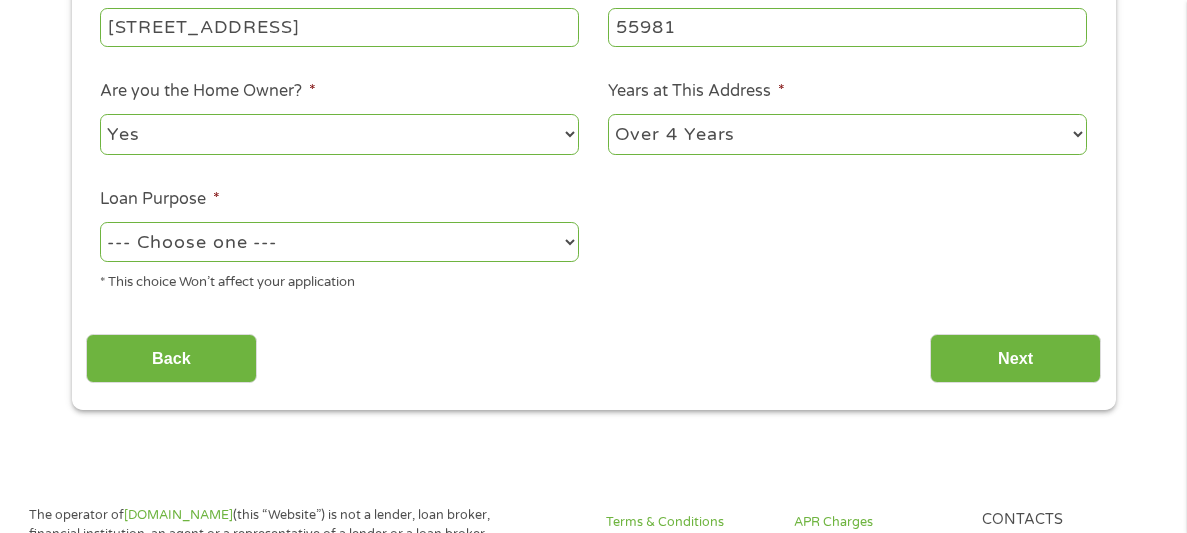 click on "--- Choose one --- Pay Bills Debt Consolidation Home Improvement Major Purchase Car Loan Short Term Cash Medical Expenses Other" at bounding box center (339, 242) 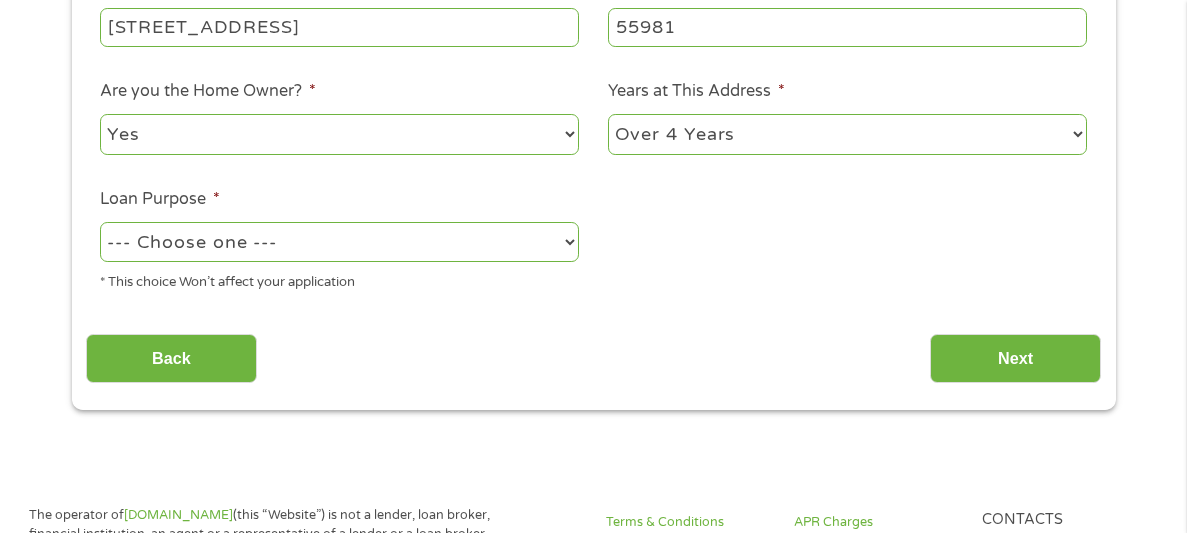 select on "paybills" 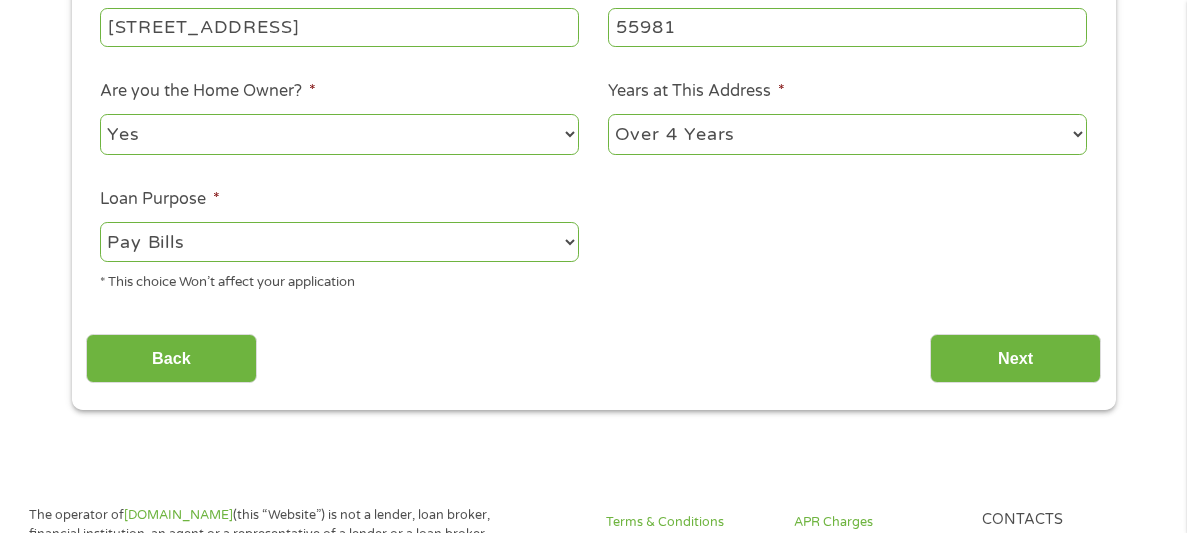 click on "--- Choose one --- Pay Bills Debt Consolidation Home Improvement Major Purchase Car Loan Short Term Cash Medical Expenses Other" at bounding box center (339, 242) 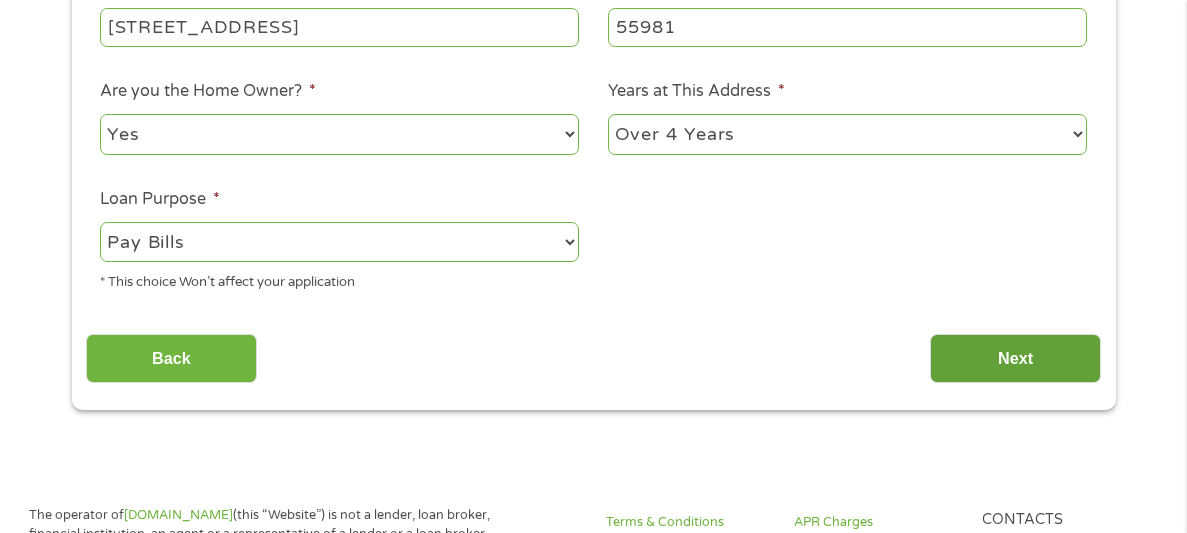 click on "Next" at bounding box center (1015, 358) 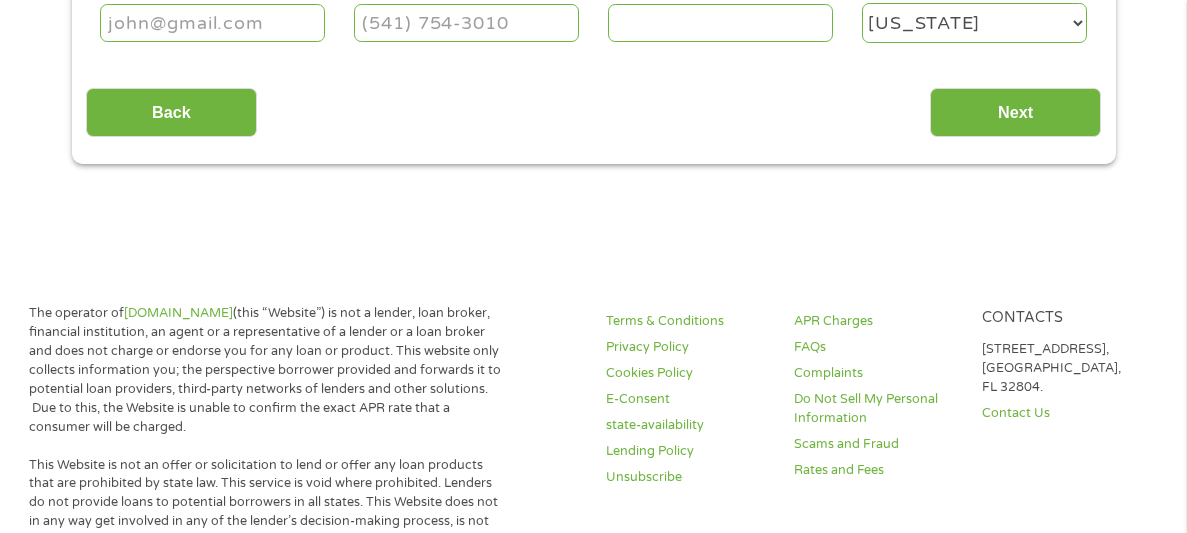 scroll, scrollTop: 268, scrollLeft: 0, axis: vertical 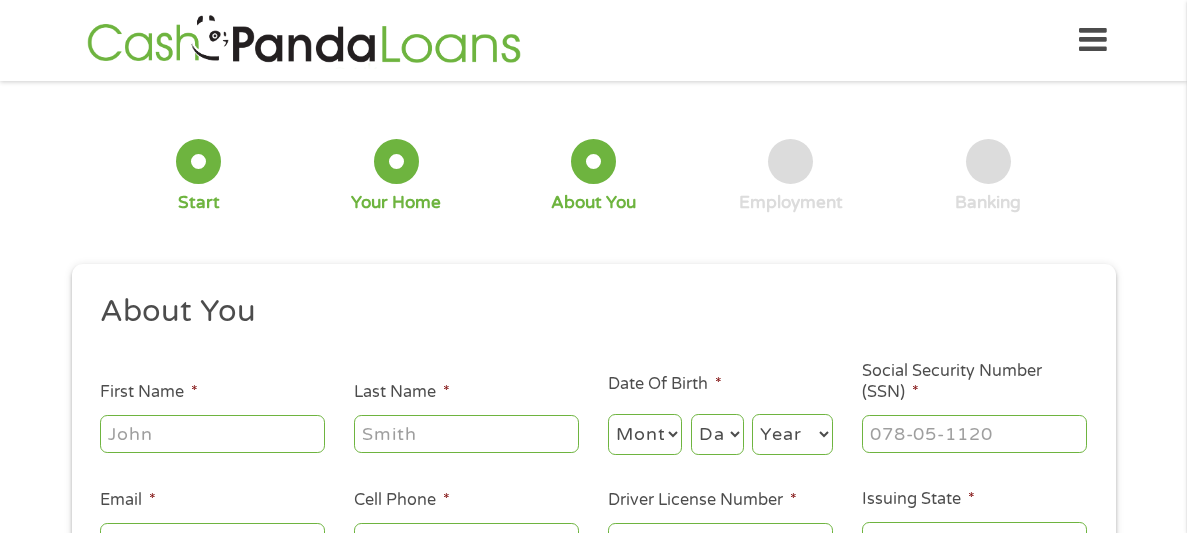 click on "First Name *" at bounding box center [212, 434] 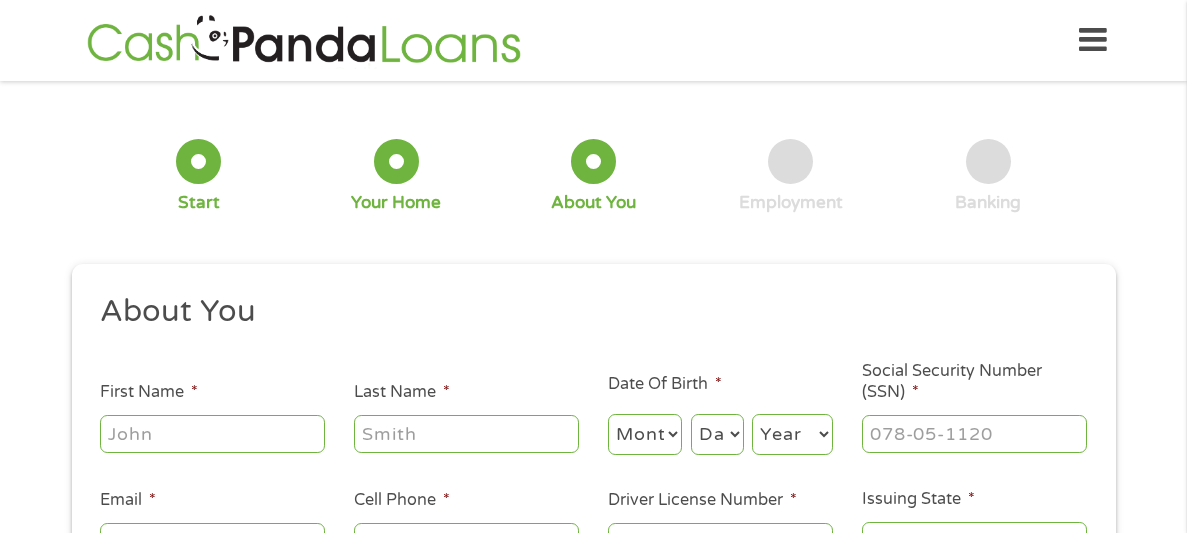 type on "[PERSON_NAME]" 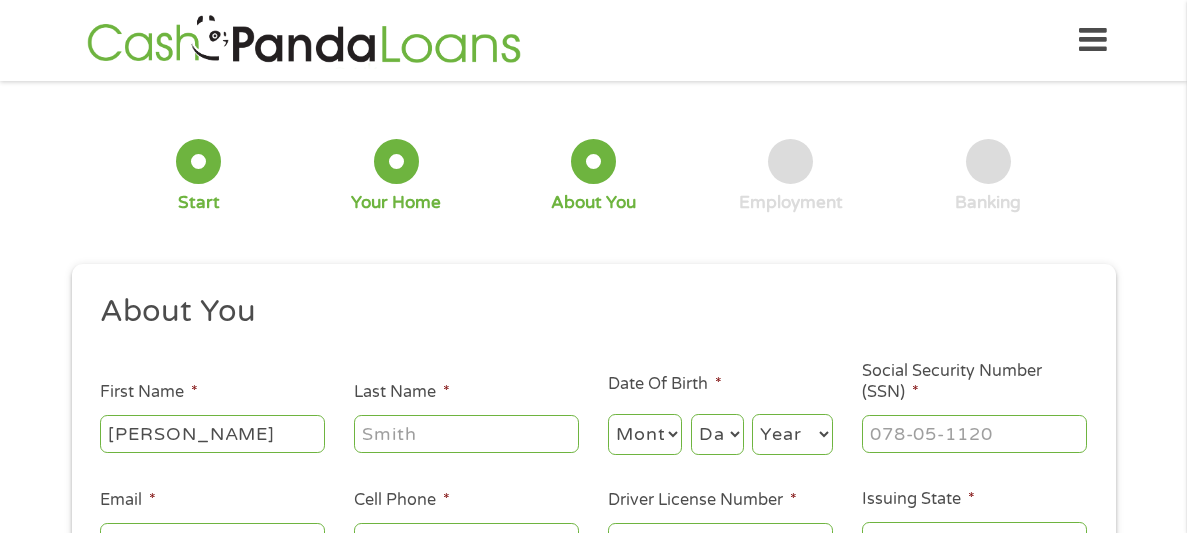 type on "[PERSON_NAME]" 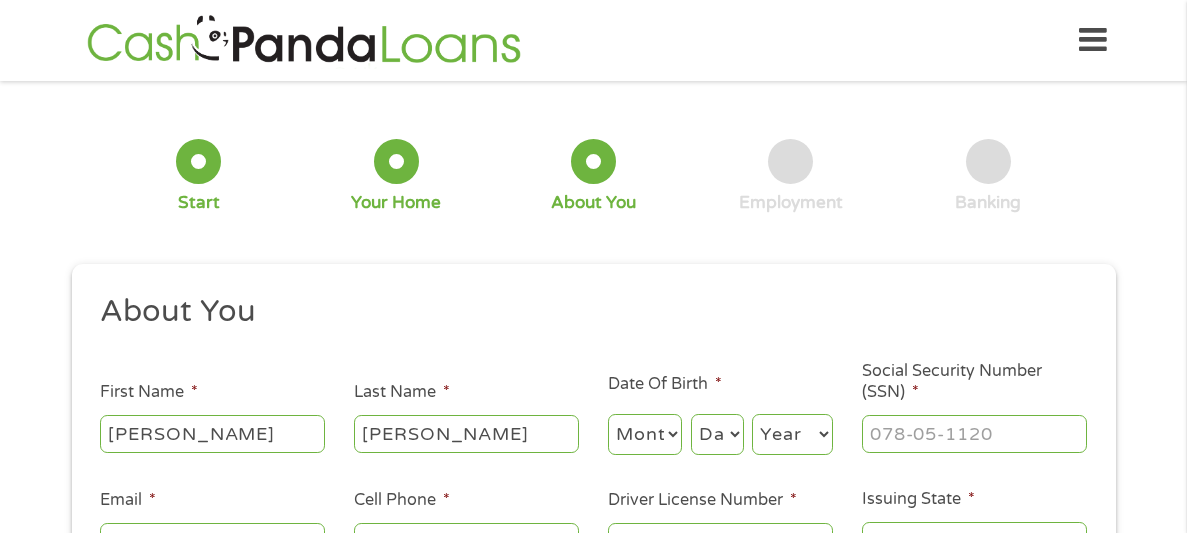 type on "[EMAIL_ADDRESS][DOMAIN_NAME]" 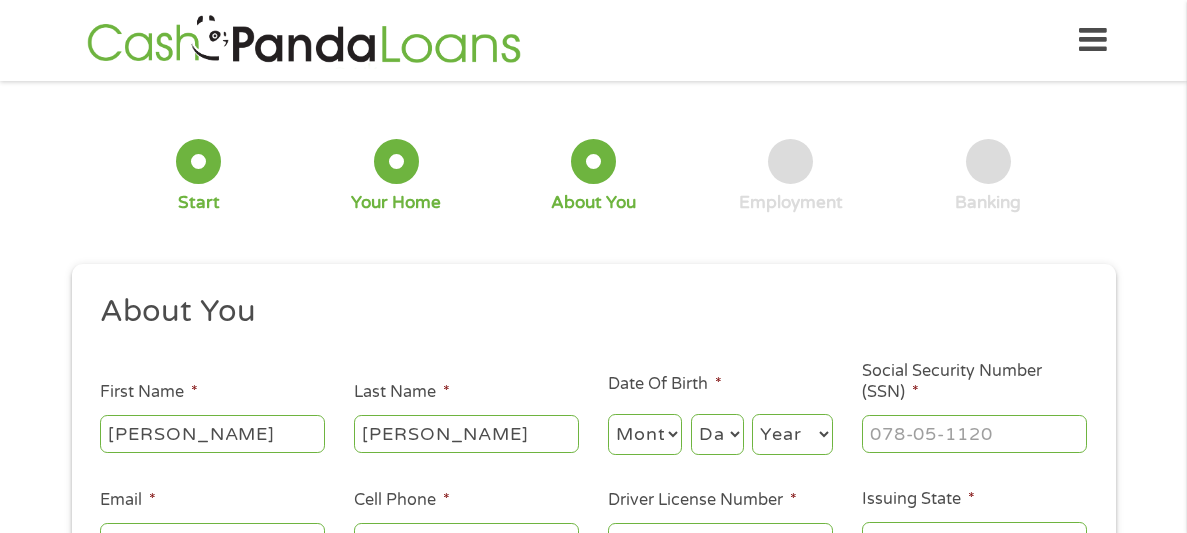 click on "Month 1 2 3 4 5 6 7 8 9 10 11 12" at bounding box center (645, 434) 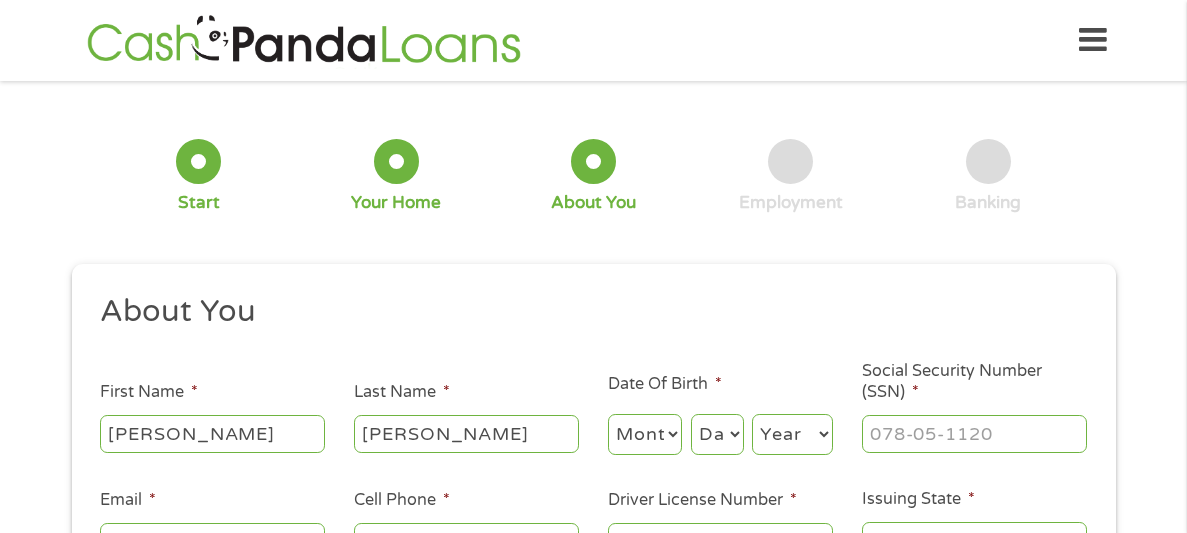 select on "6" 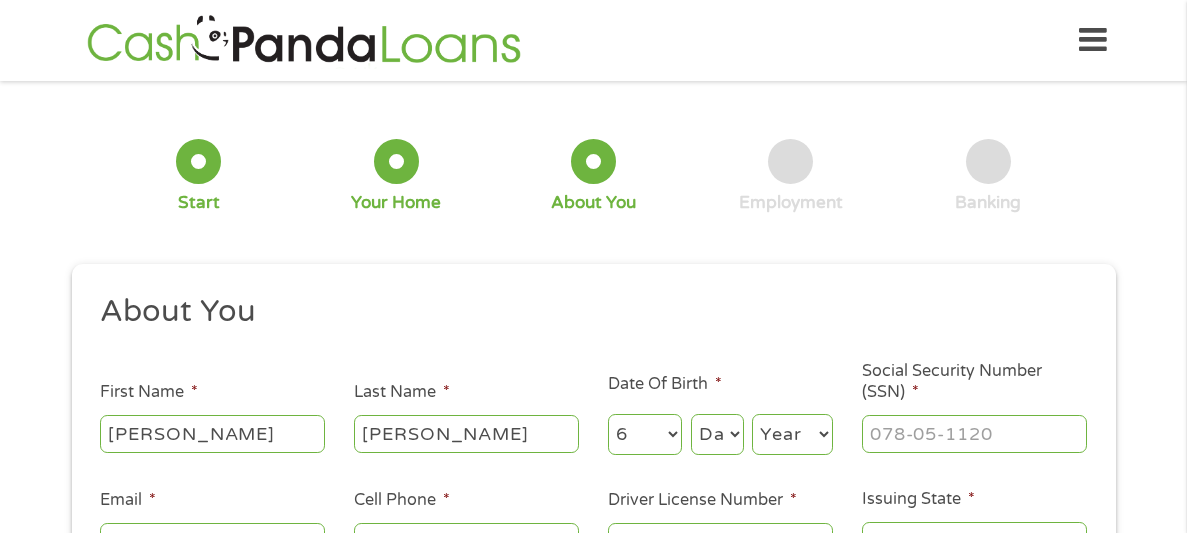 click on "Month 1 2 3 4 5 6 7 8 9 10 11 12" at bounding box center [645, 434] 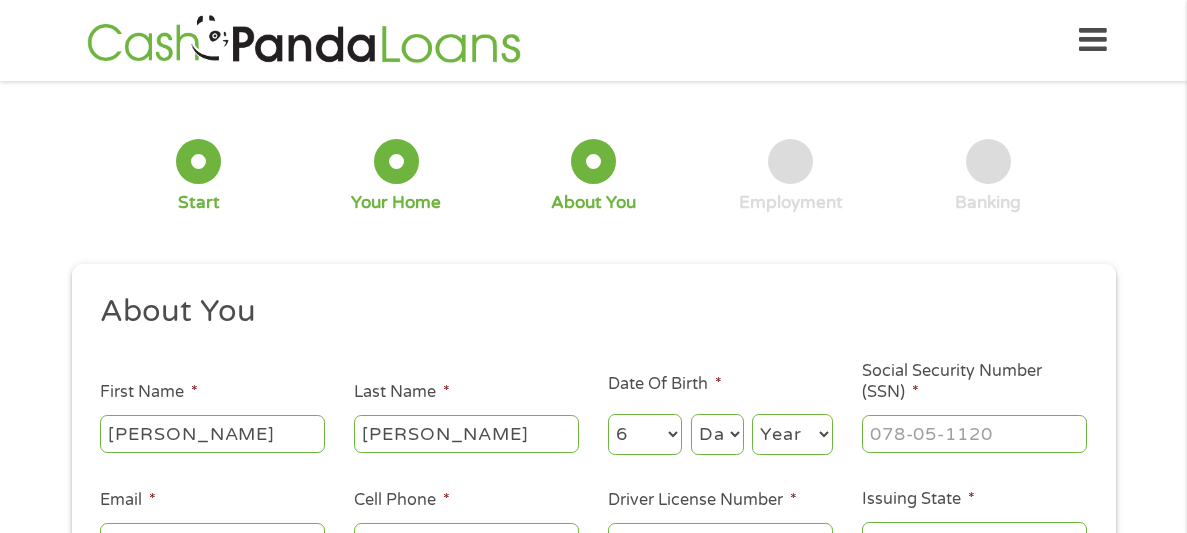 click on "Day 1 2 3 4 5 6 7 8 9 10 11 12 13 14 15 16 17 18 19 20 21 22 23 24 25 26 27 28 29 30 31" at bounding box center [717, 434] 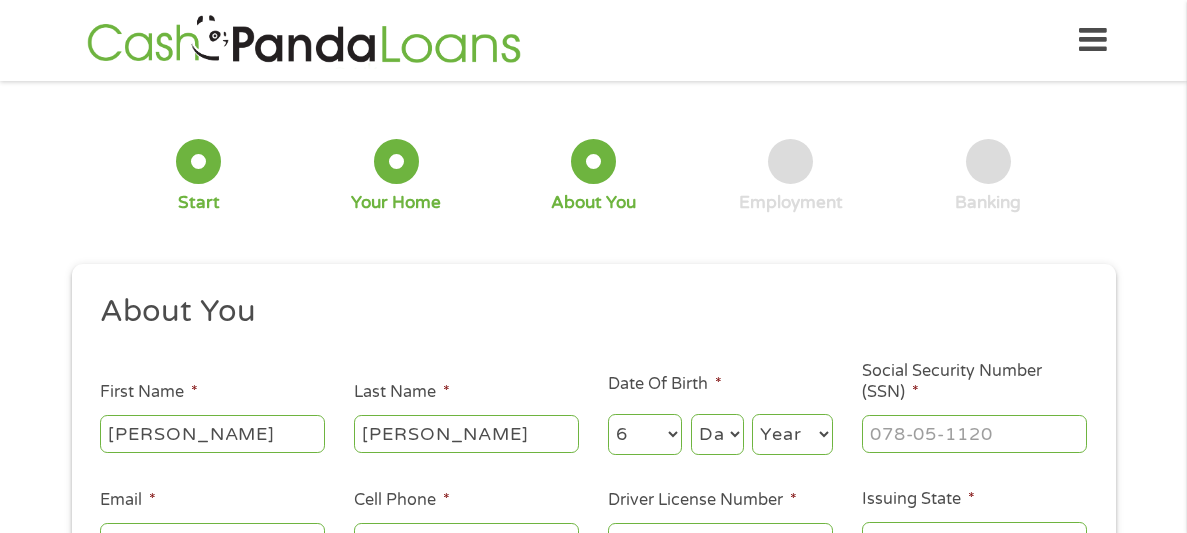 select on "3" 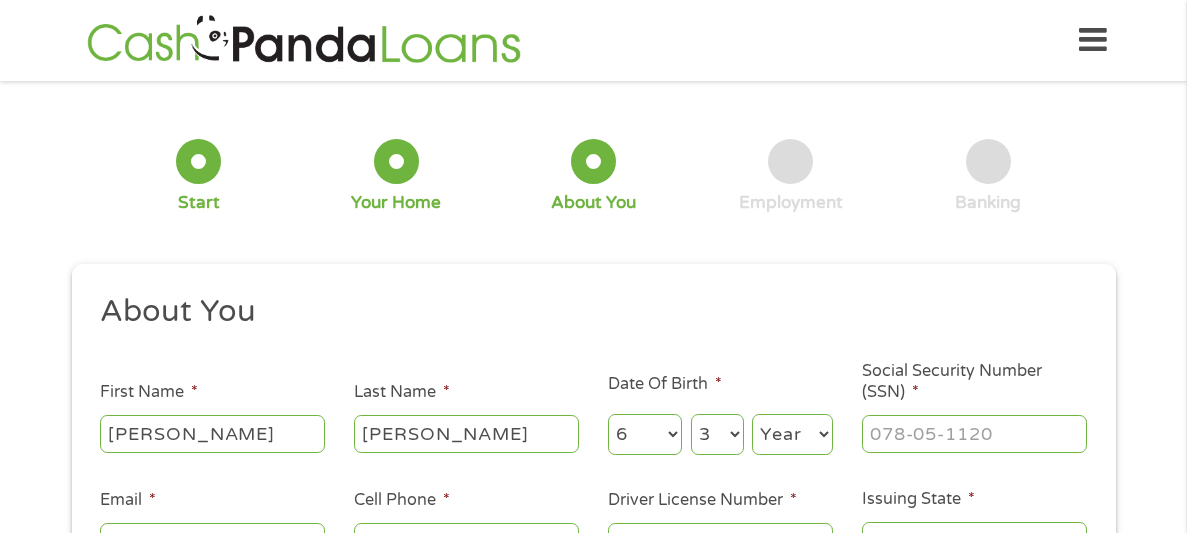 click on "Day 1 2 3 4 5 6 7 8 9 10 11 12 13 14 15 16 17 18 19 20 21 22 23 24 25 26 27 28 29 30 31" at bounding box center (717, 434) 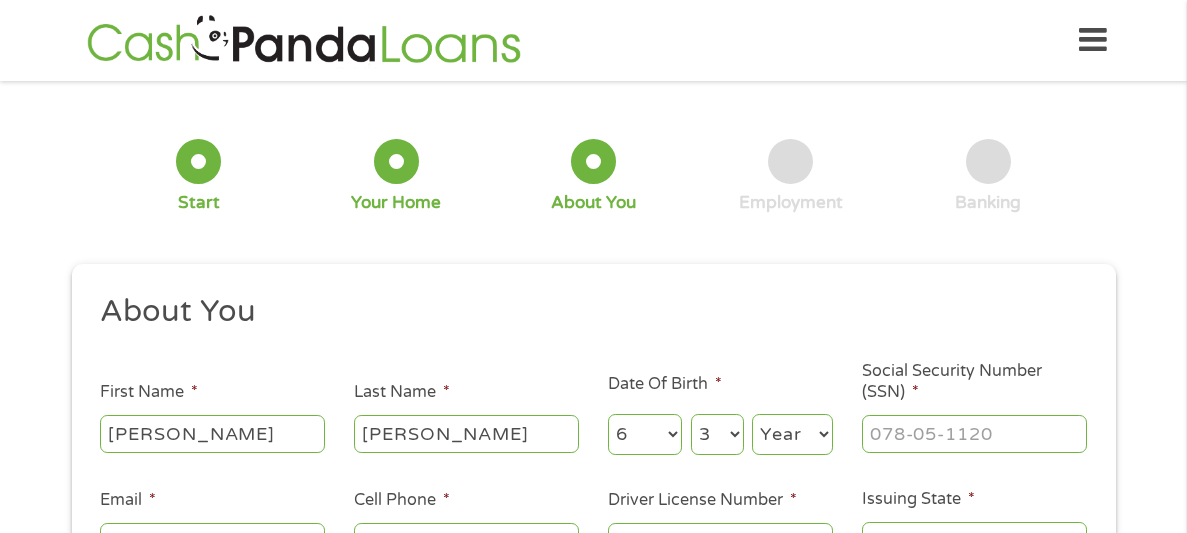 click on "Year [DATE] 2006 2005 2004 2003 2002 2001 2000 1999 1998 1997 1996 1995 1994 1993 1992 1991 1990 1989 1988 1987 1986 1985 1984 1983 1982 1981 1980 1979 1978 1977 1976 1975 1974 1973 1972 1971 1970 1969 1968 1967 1966 1965 1964 1963 1962 1961 1960 1959 1958 1957 1956 1955 1954 1953 1952 1951 1950 1949 1948 1947 1946 1945 1944 1943 1942 1941 1940 1939 1938 1937 1936 1935 1934 1933 1932 1931 1930 1929 1928 1927 1926 1925 1924 1923 1922 1921 1920" at bounding box center (792, 434) 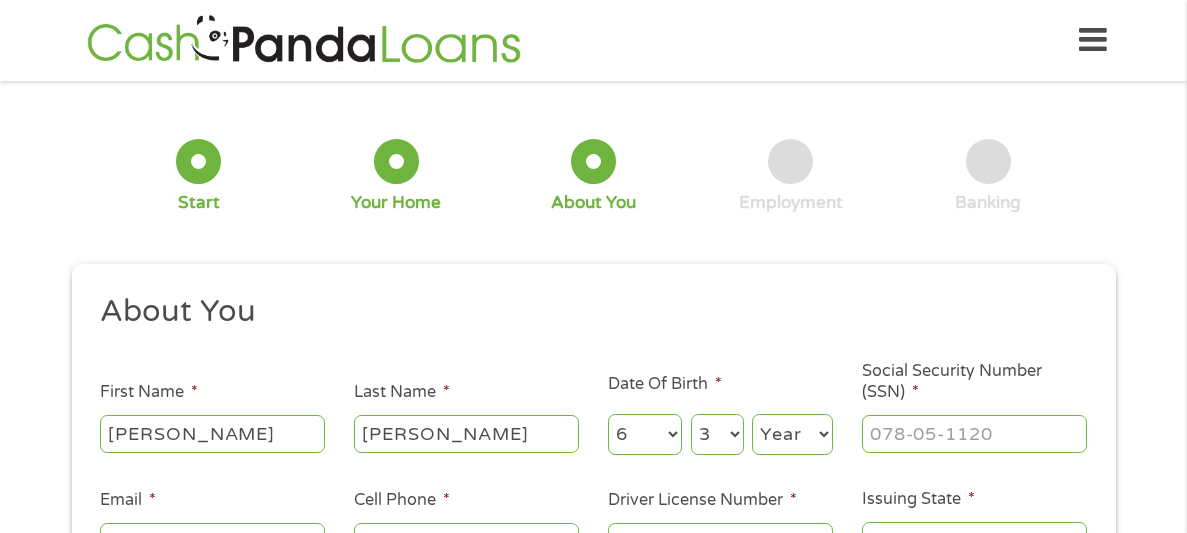 select on "1957" 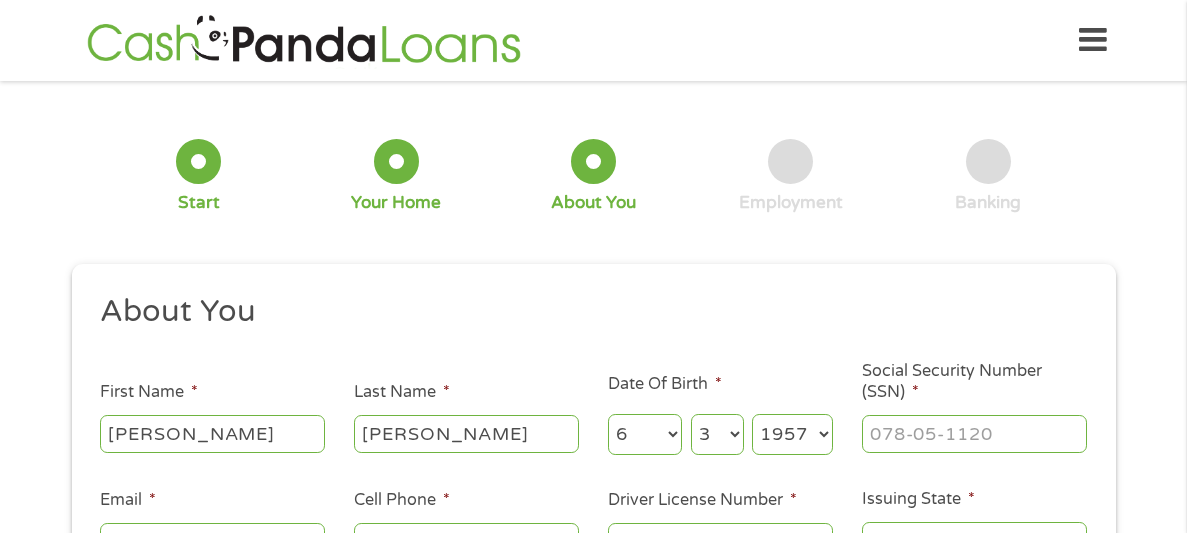 click on "Year [DATE] 2006 2005 2004 2003 2002 2001 2000 1999 1998 1997 1996 1995 1994 1993 1992 1991 1990 1989 1988 1987 1986 1985 1984 1983 1982 1981 1980 1979 1978 1977 1976 1975 1974 1973 1972 1971 1970 1969 1968 1967 1966 1965 1964 1963 1962 1961 1960 1959 1958 1957 1956 1955 1954 1953 1952 1951 1950 1949 1948 1947 1946 1945 1944 1943 1942 1941 1940 1939 1938 1937 1936 1935 1934 1933 1932 1931 1930 1929 1928 1927 1926 1925 1924 1923 1922 1921 1920" at bounding box center [792, 434] 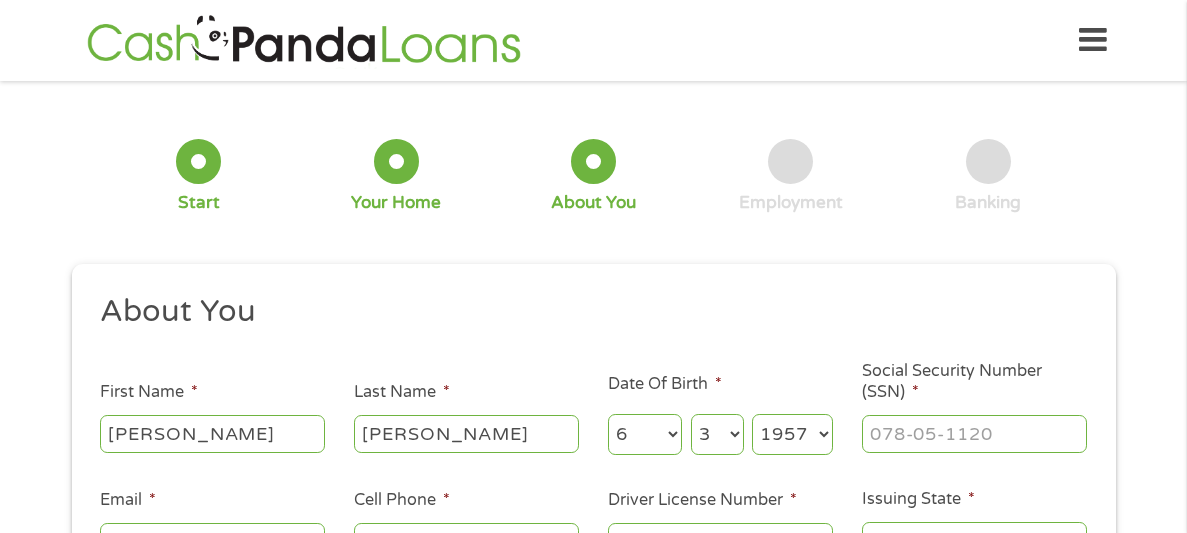 click on "Social Security Number (SSN) *" at bounding box center (974, 434) 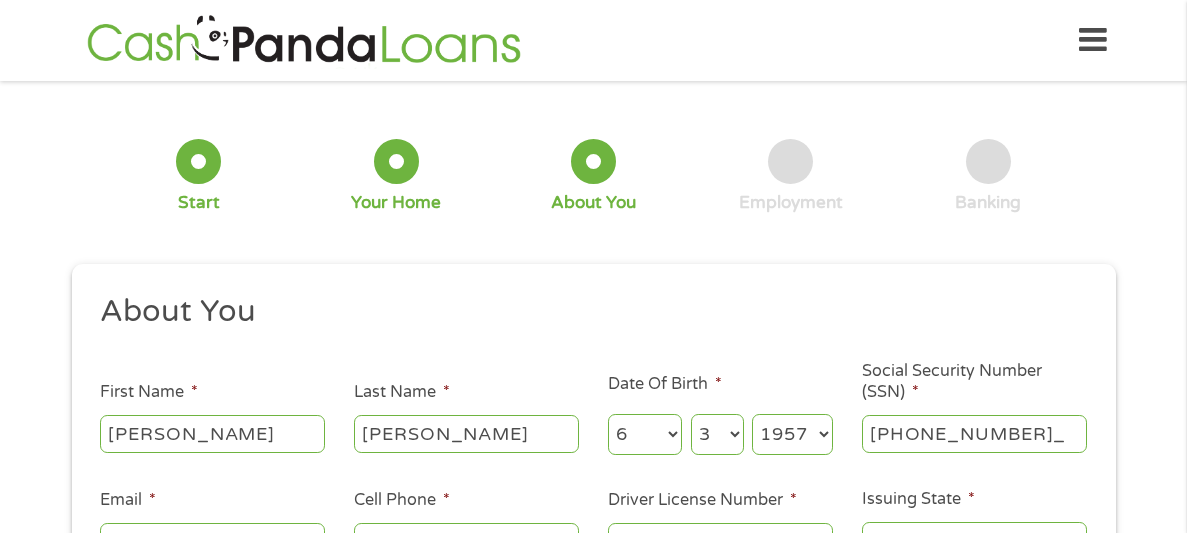 type on "469-66-3922" 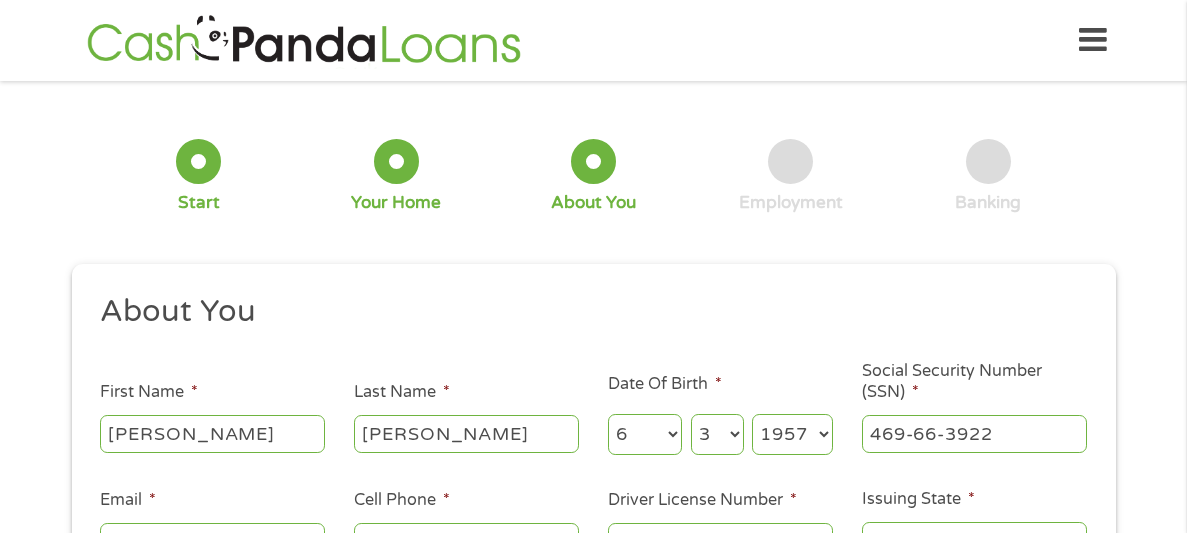 click on "1         Start   2         Your Home   3         About You   4         Employment   5         Banking   6
This field is hidden when viewing the form gclid EAIaIQobChMIm8a_0fHGjgMV3TcIBR1hVDypEAAYBSAAEgKJN_D_BwE This field is hidden when viewing the form Referrer [URL][DOMAIN_NAME] This field is hidden when viewing the form Source adwords This field is hidden when viewing the form Campaign 22549846227 This field is hidden when viewing the form Medium adwords This field is hidden when viewing the form adgroup 188036189468 This field is hidden when viewing the form creative 752033242951 position c" at bounding box center (593, 389) 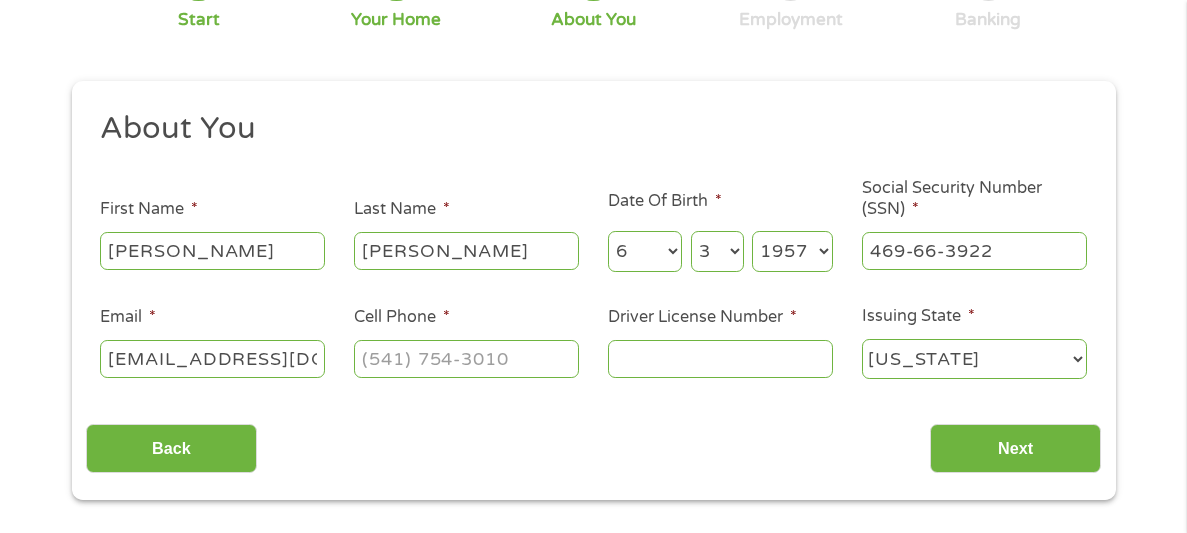 scroll, scrollTop: 239, scrollLeft: 0, axis: vertical 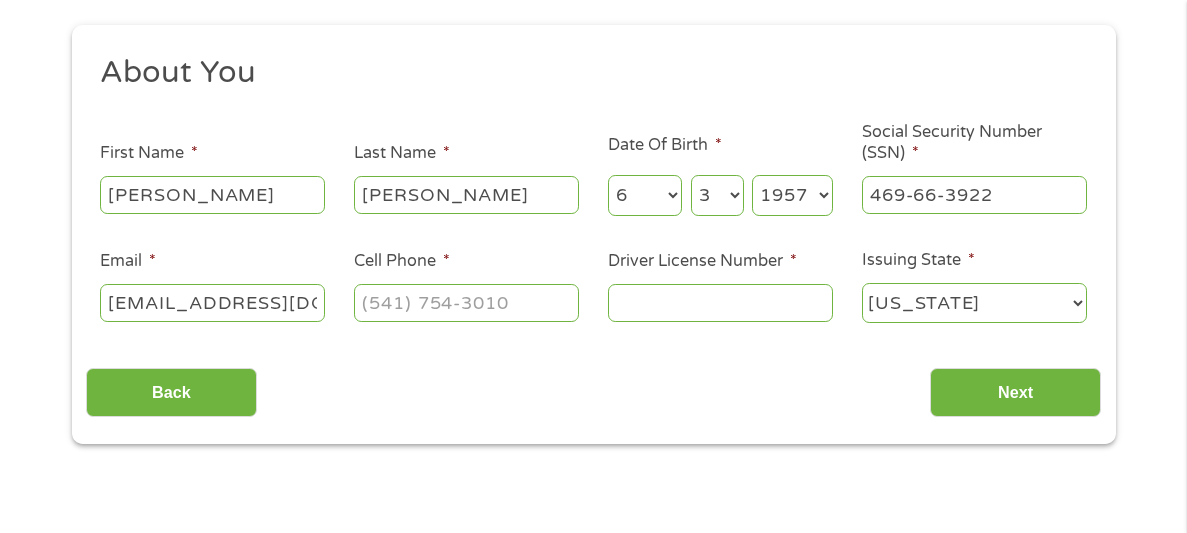 click on "Cell Phone *" at bounding box center (466, 303) 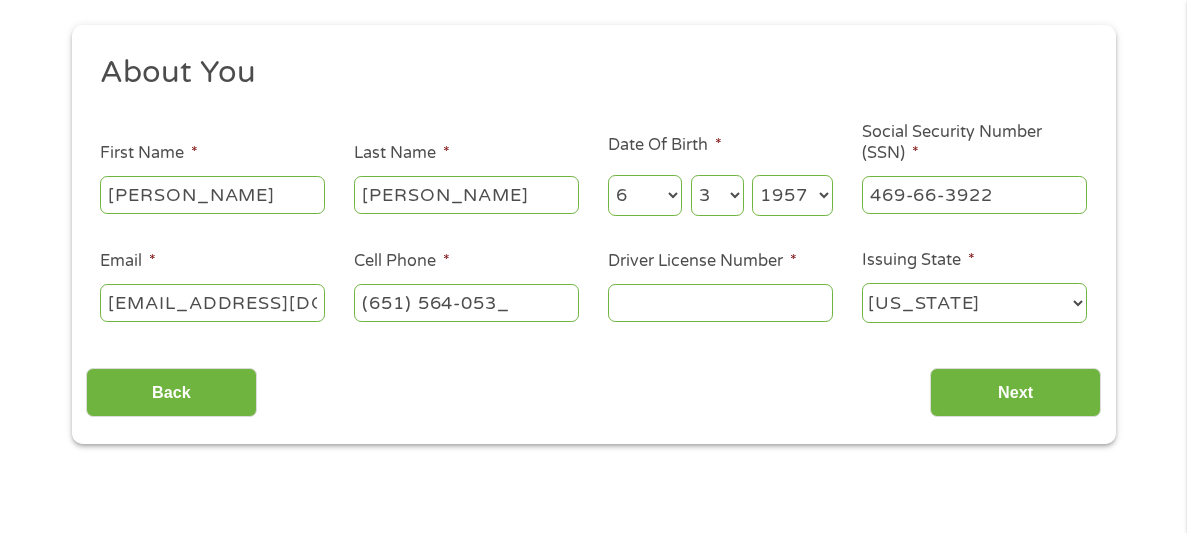 type on "[PHONE_NUMBER]" 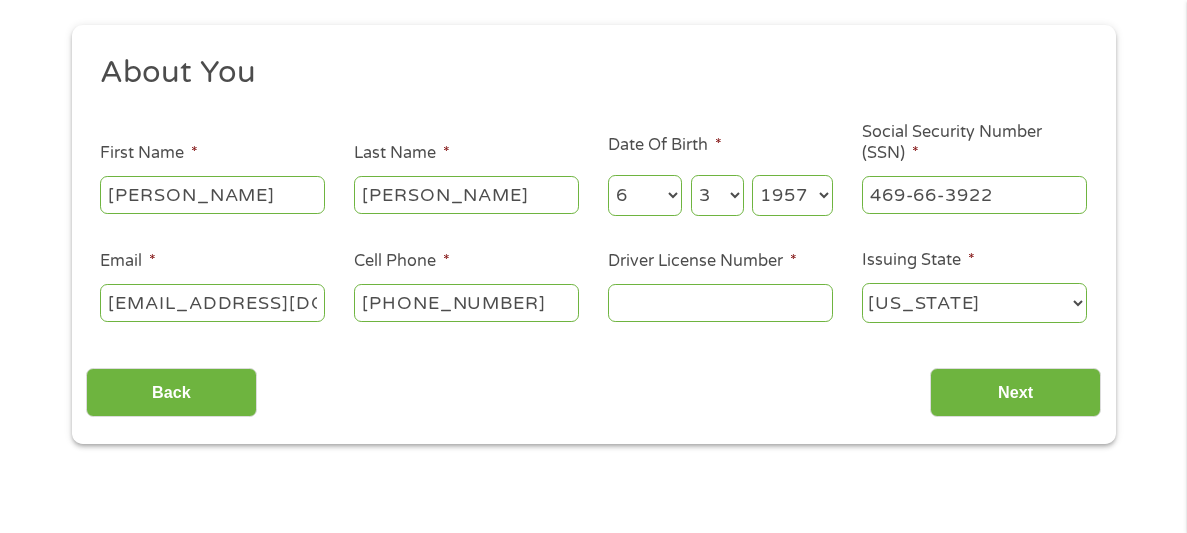 click on "Driver License Number *" at bounding box center [720, 303] 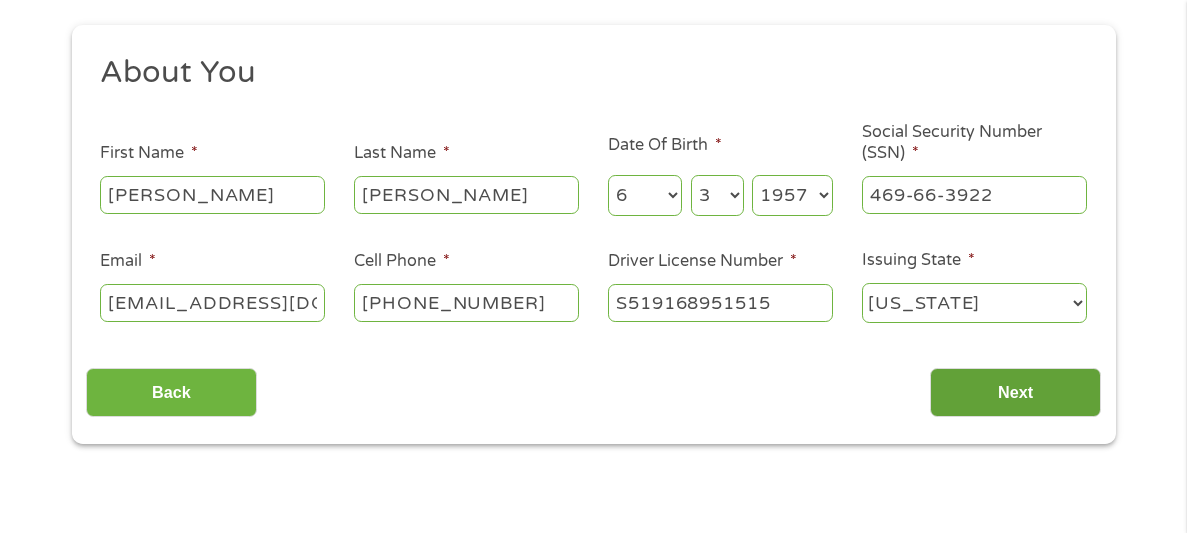 type on "S519168951515" 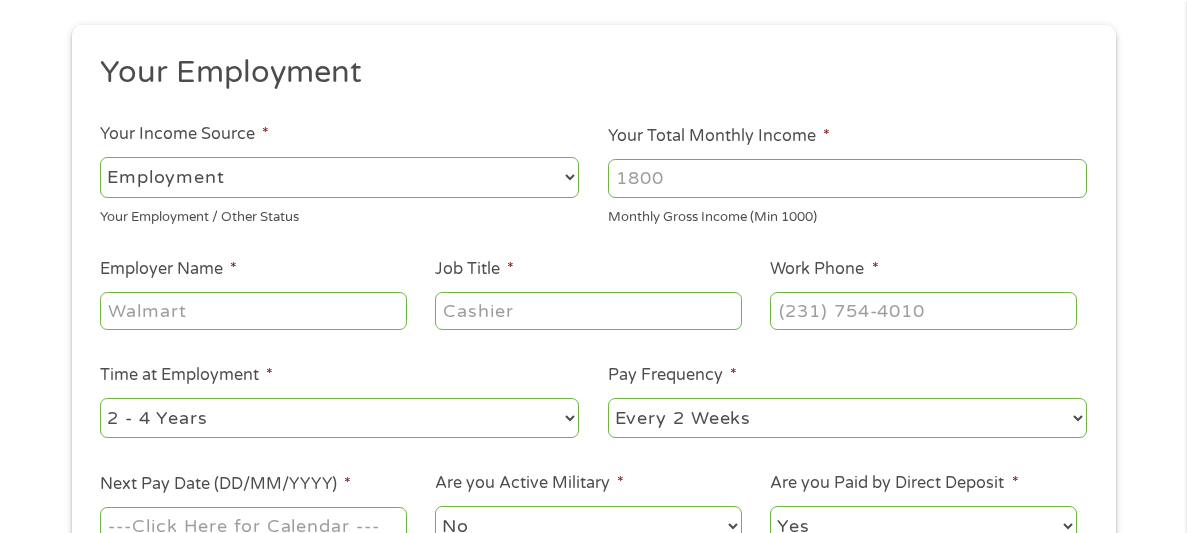 scroll, scrollTop: 7, scrollLeft: 8, axis: both 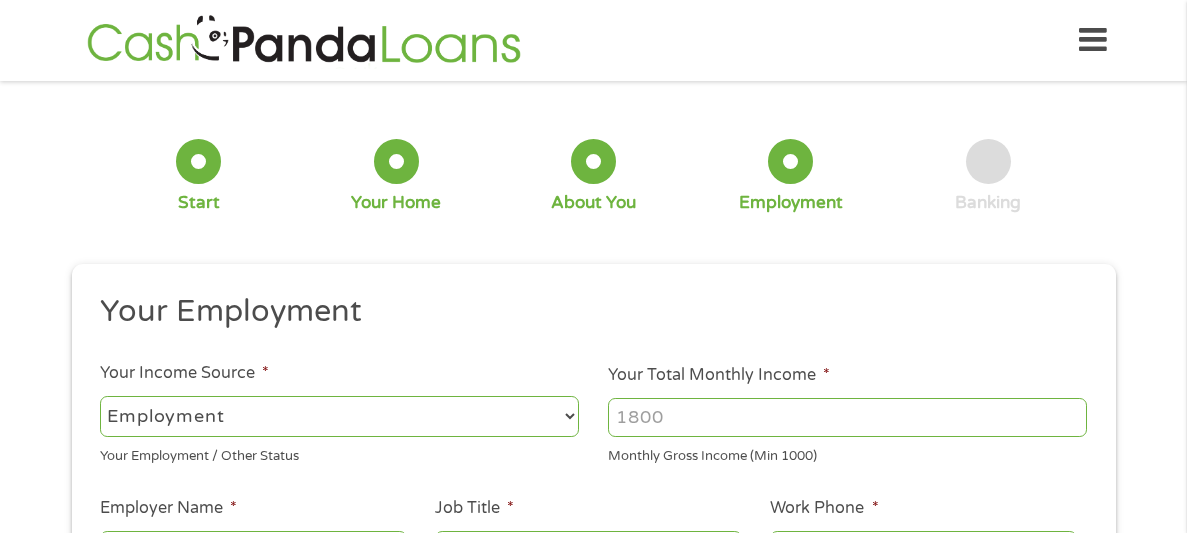 click on "--- Choose one --- Employment [DEMOGRAPHIC_DATA] Benefits" at bounding box center [339, 416] 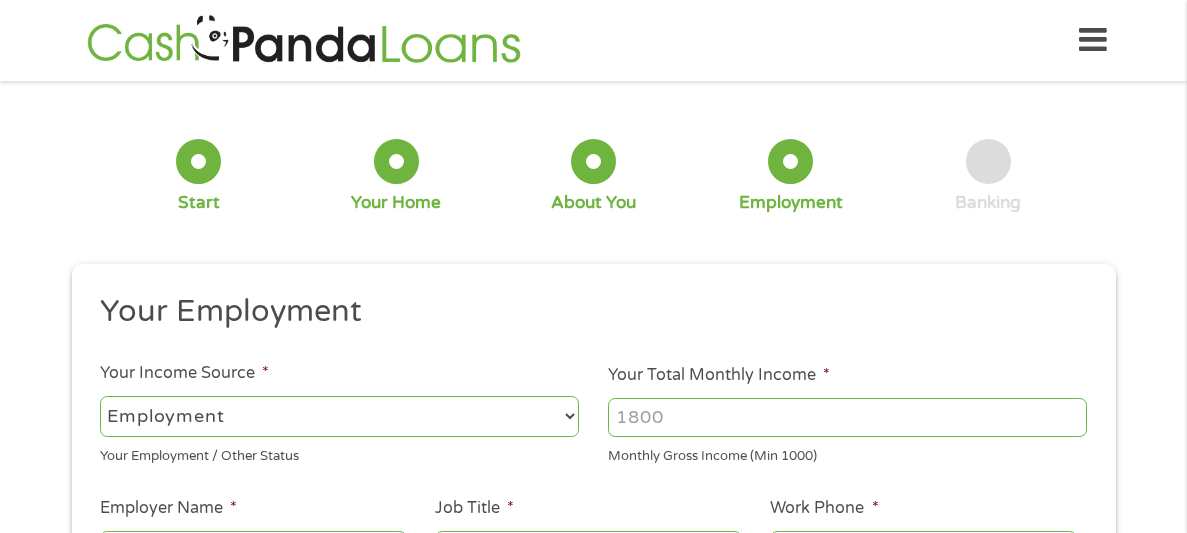 select on "benefits" 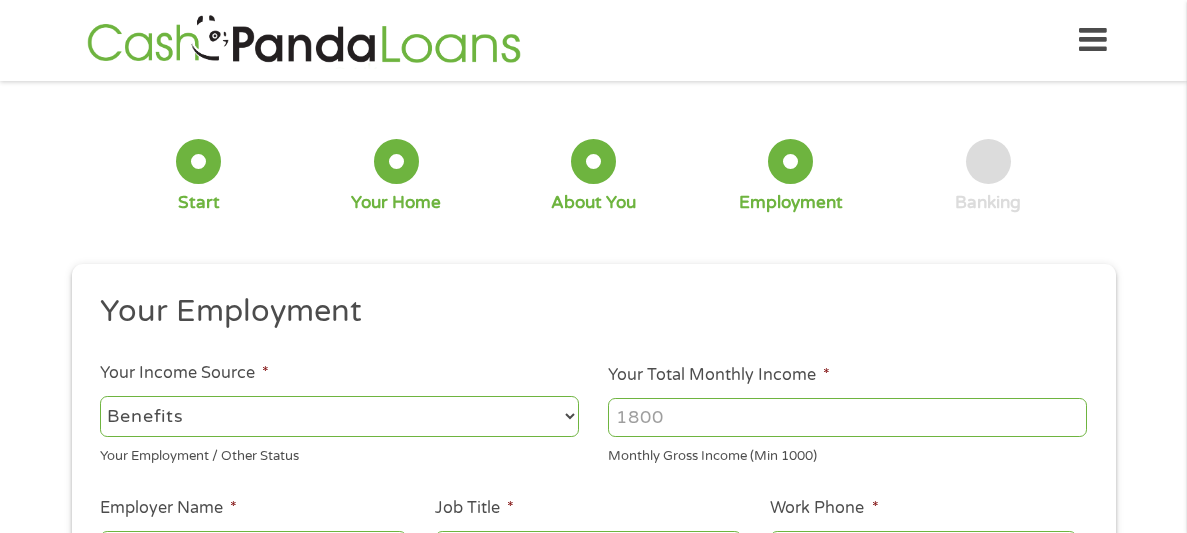 click on "--- Choose one --- Employment [DEMOGRAPHIC_DATA] Benefits" at bounding box center (339, 416) 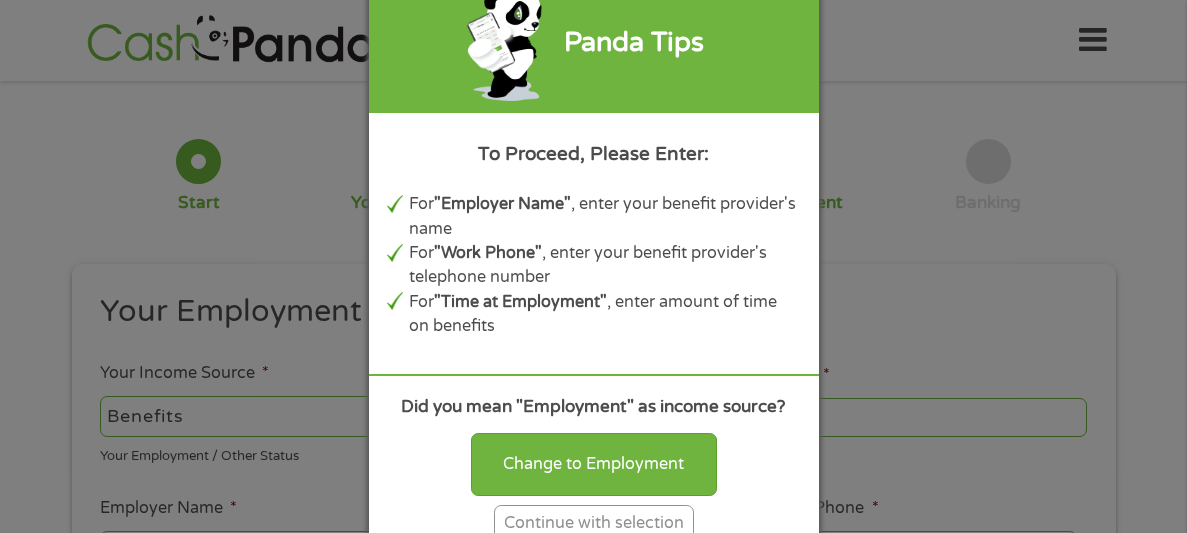click on "Continue with selection" at bounding box center [594, 523] 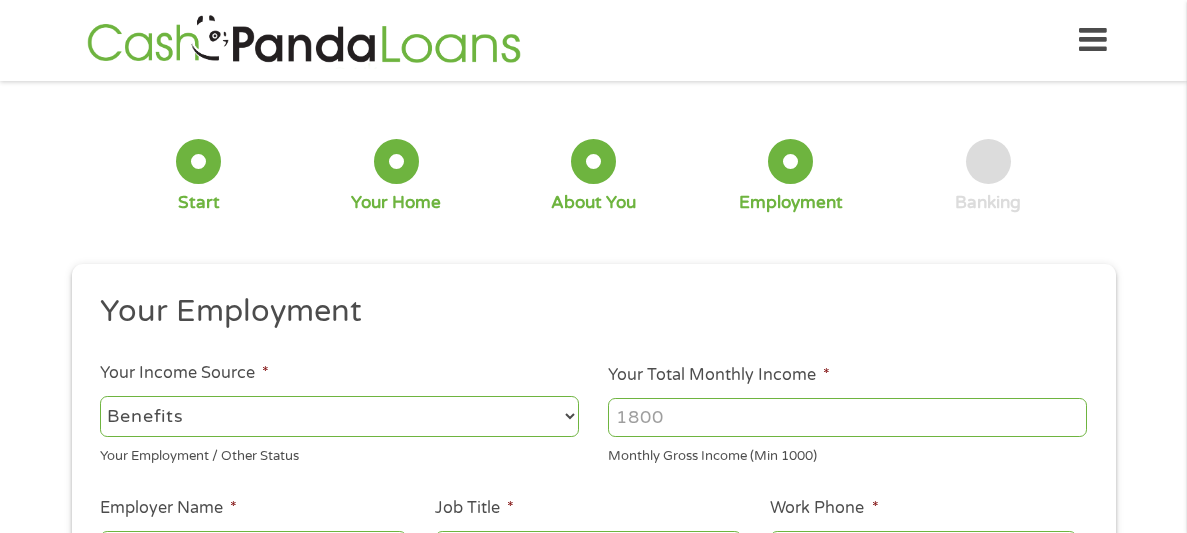 click on "Your Total Monthly Income *" at bounding box center (847, 417) 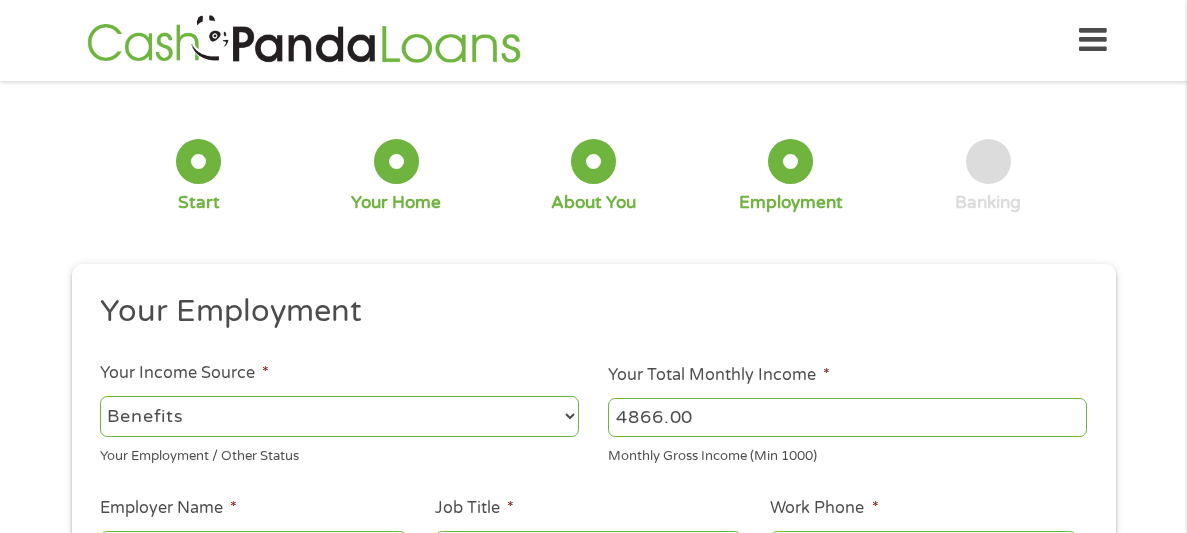 type on "4866.00" 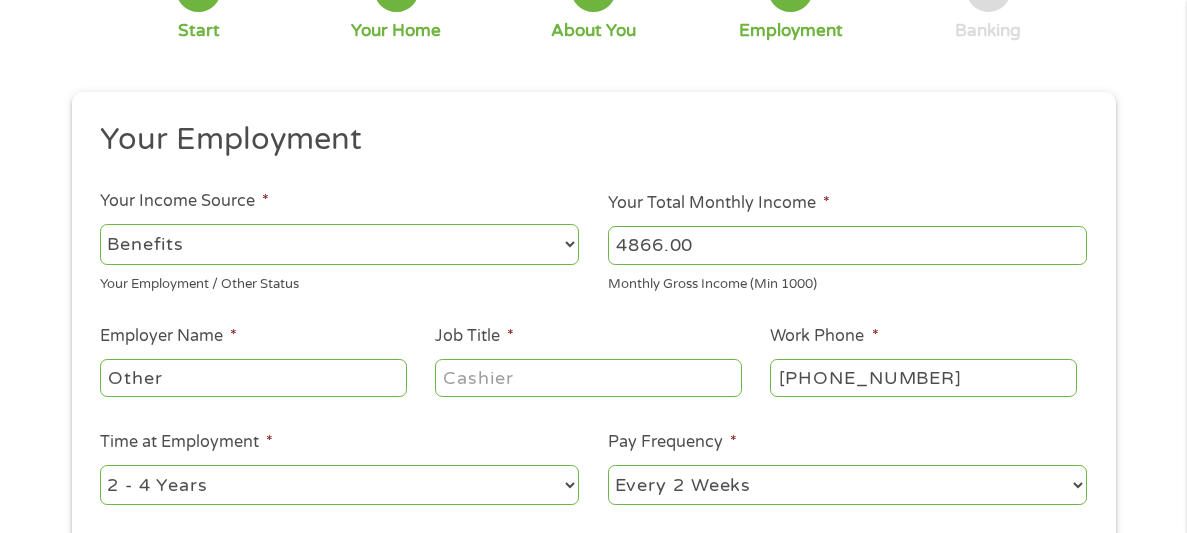 scroll, scrollTop: 319, scrollLeft: 0, axis: vertical 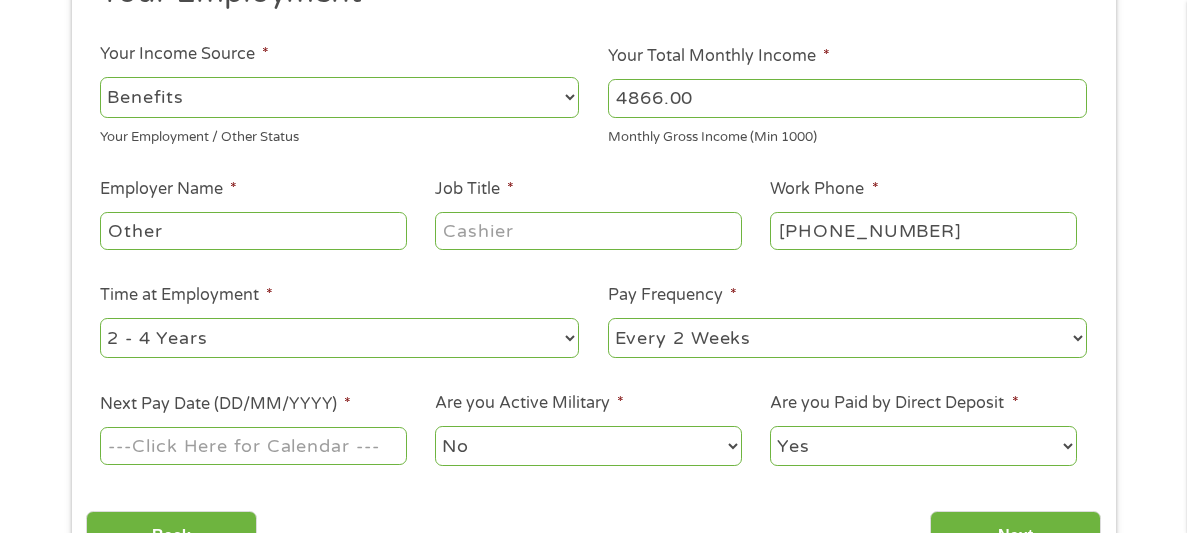 click on "Other" at bounding box center [253, 231] 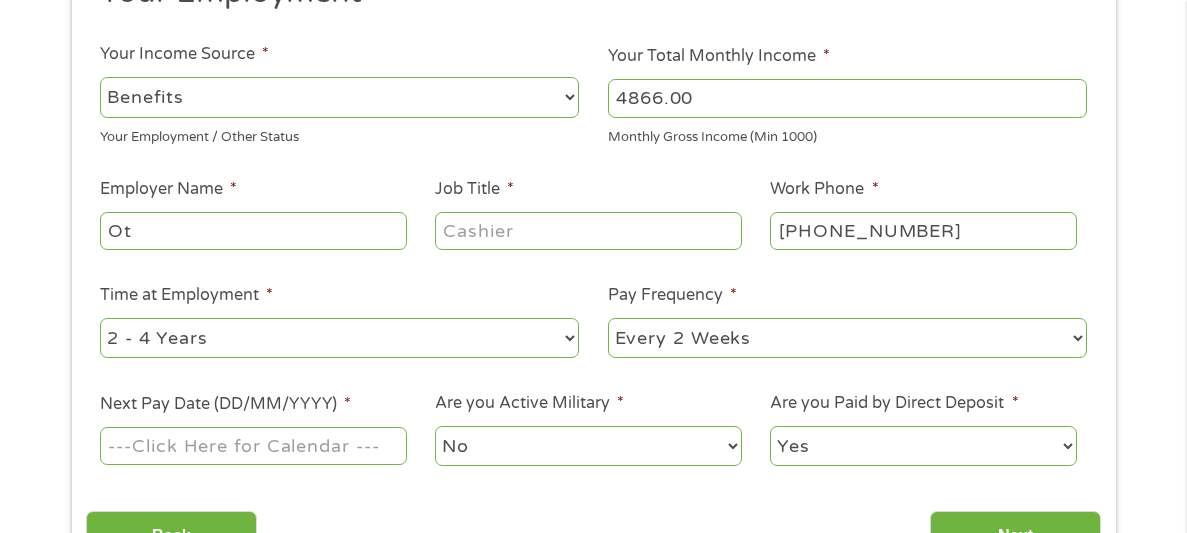 type on "O" 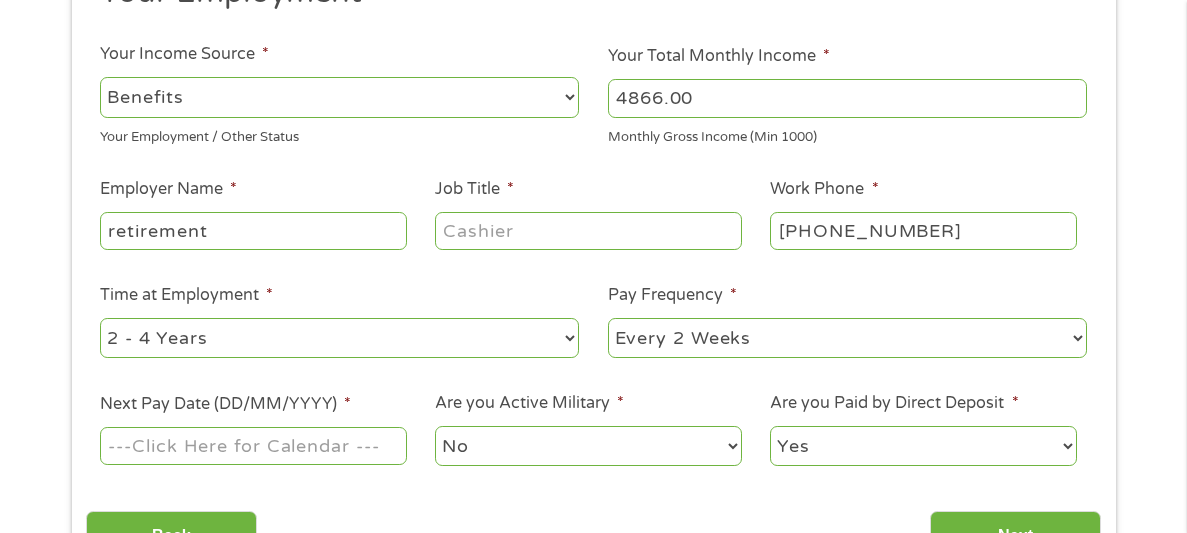 type on "retirement" 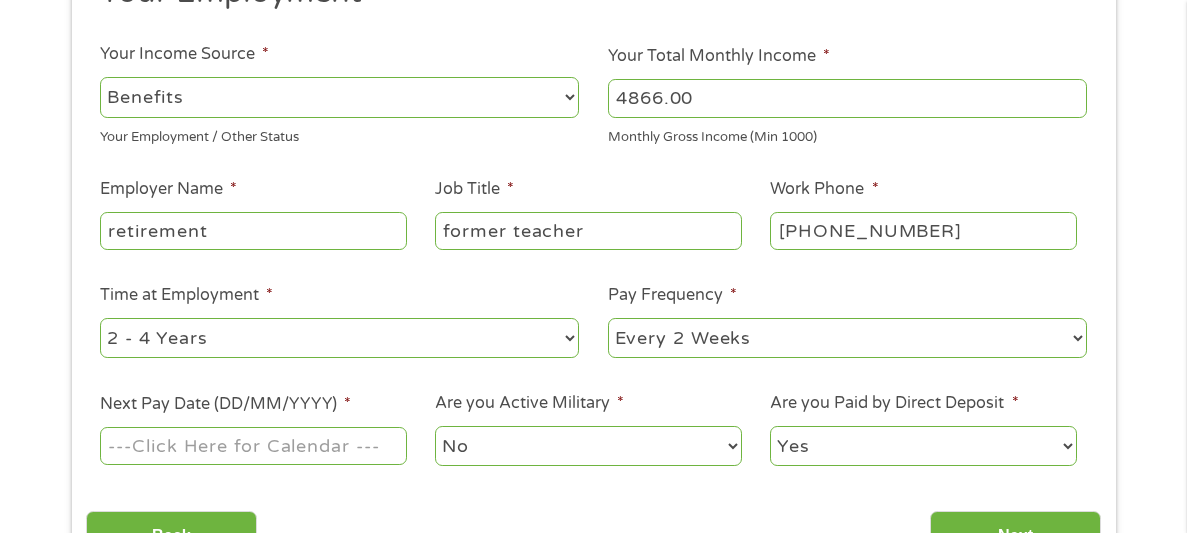 type on "former teacher" 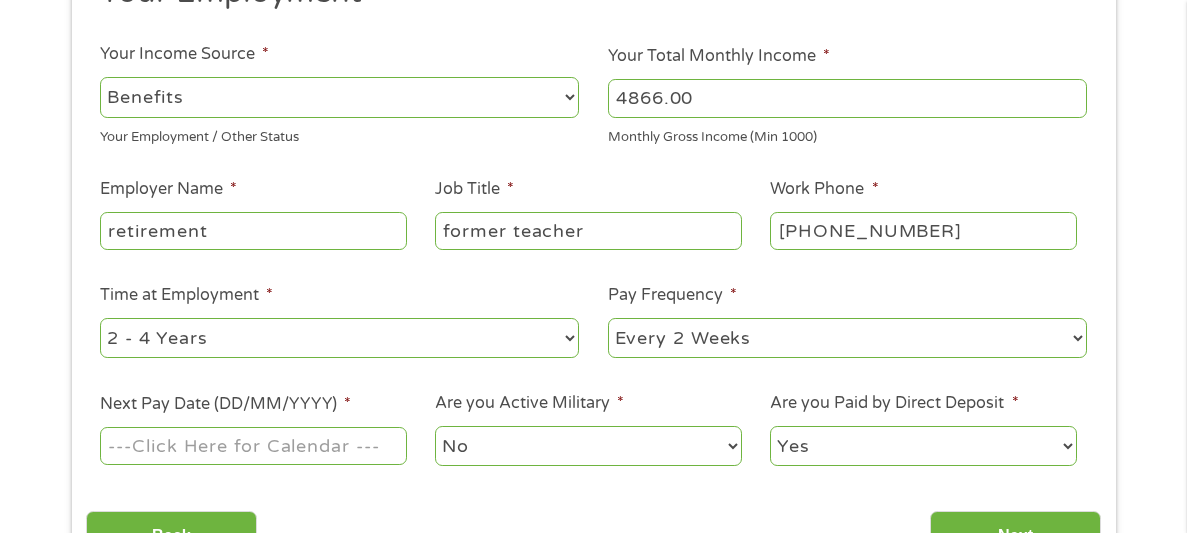 click on "--- Choose one --- 1 Year or less 1 - 2 Years 2 - 4 Years Over 4 Years" at bounding box center (339, 338) 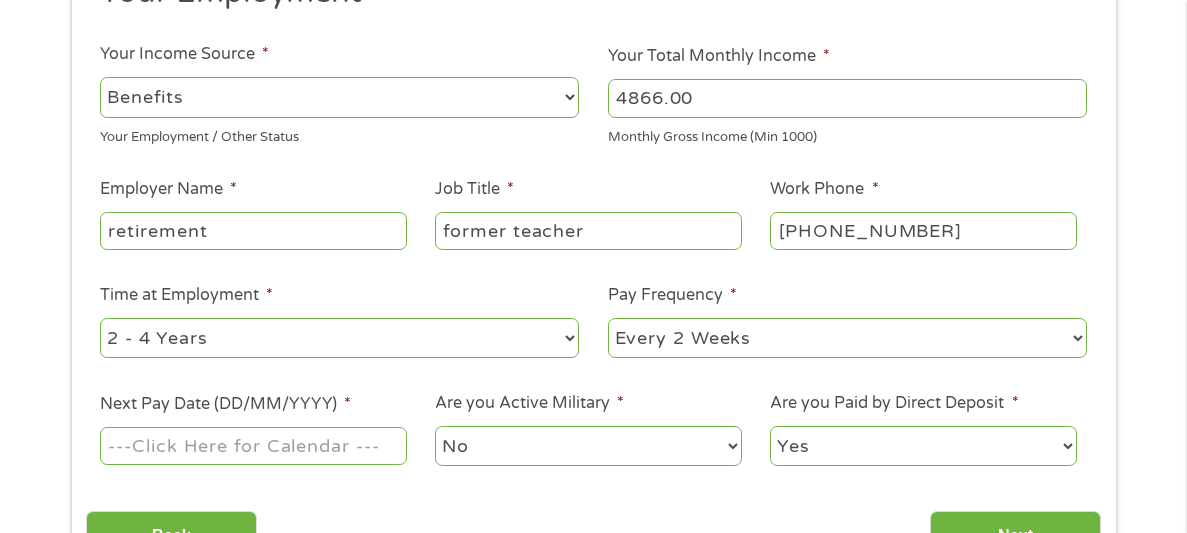 select on "60months" 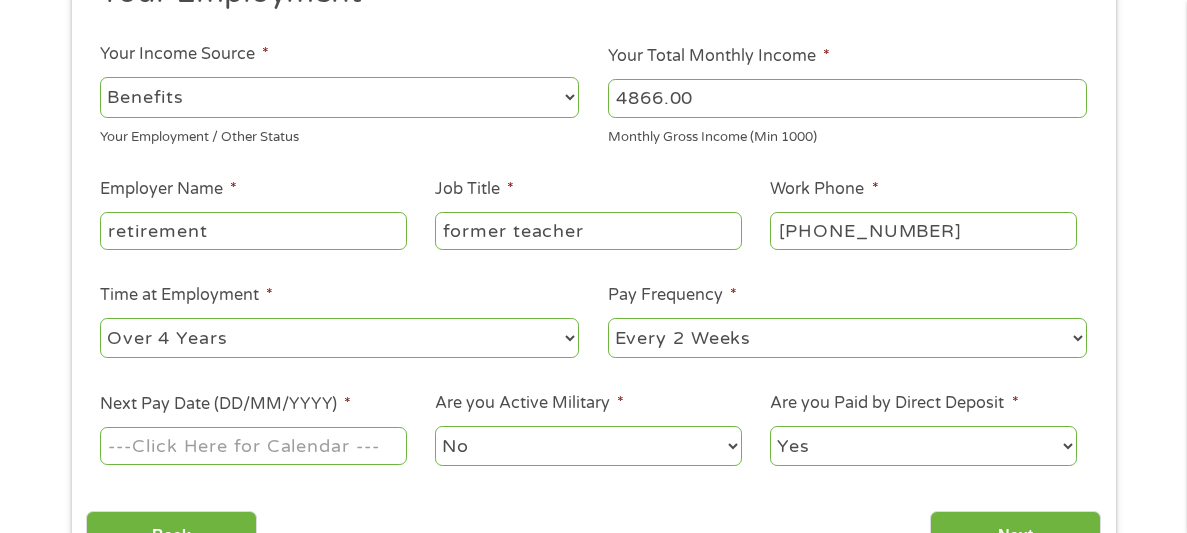 click on "--- Choose one --- 1 Year or less 1 - 2 Years 2 - 4 Years Over 4 Years" at bounding box center [339, 338] 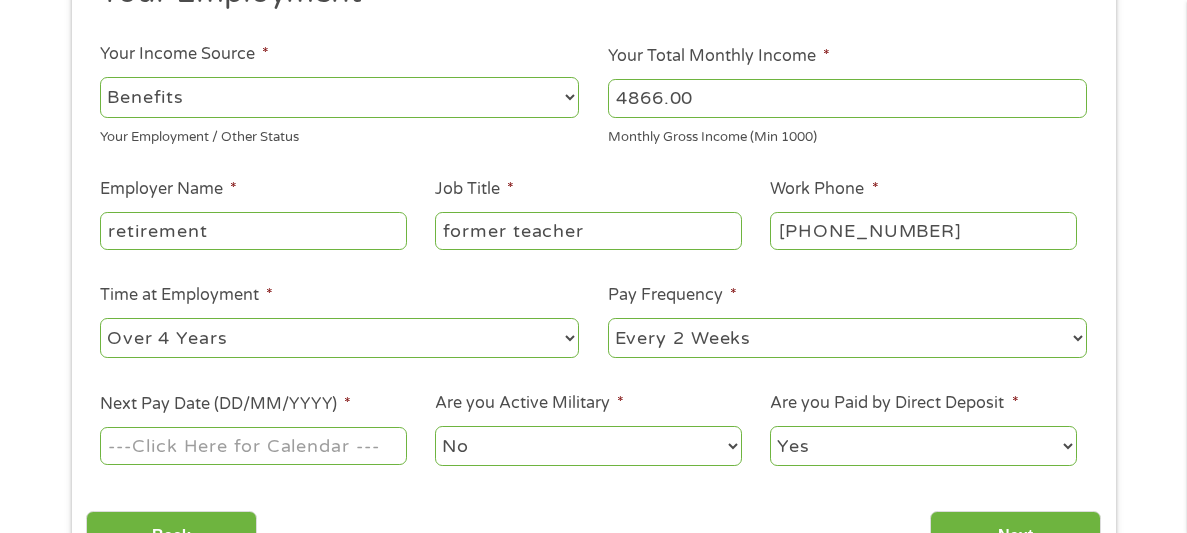 select on "semimonthly" 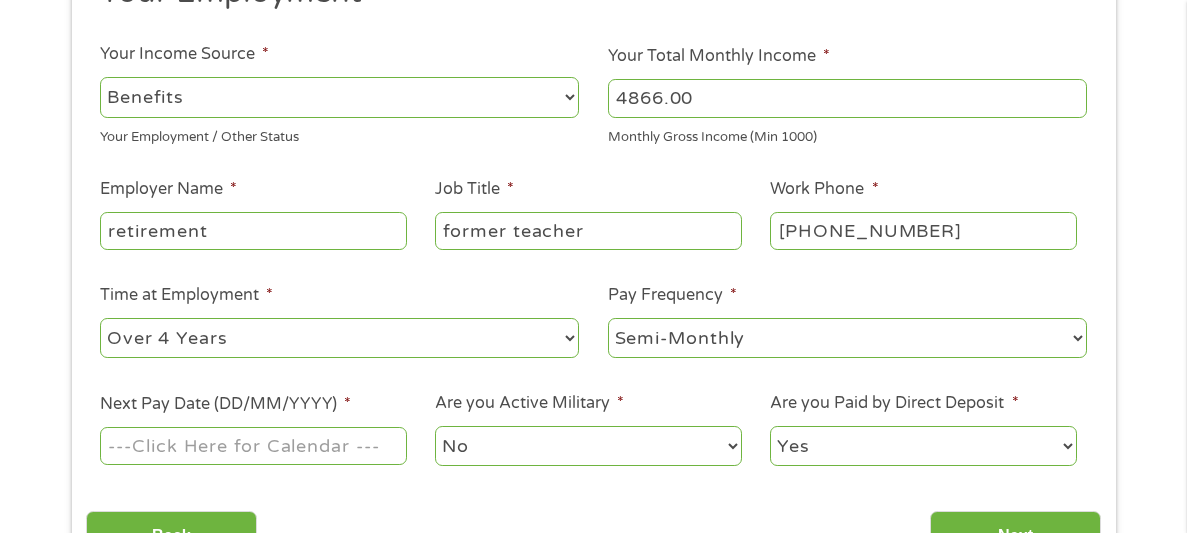 click on "--- Choose one --- Every 2 Weeks Every Week Monthly Semi-Monthly" at bounding box center [847, 338] 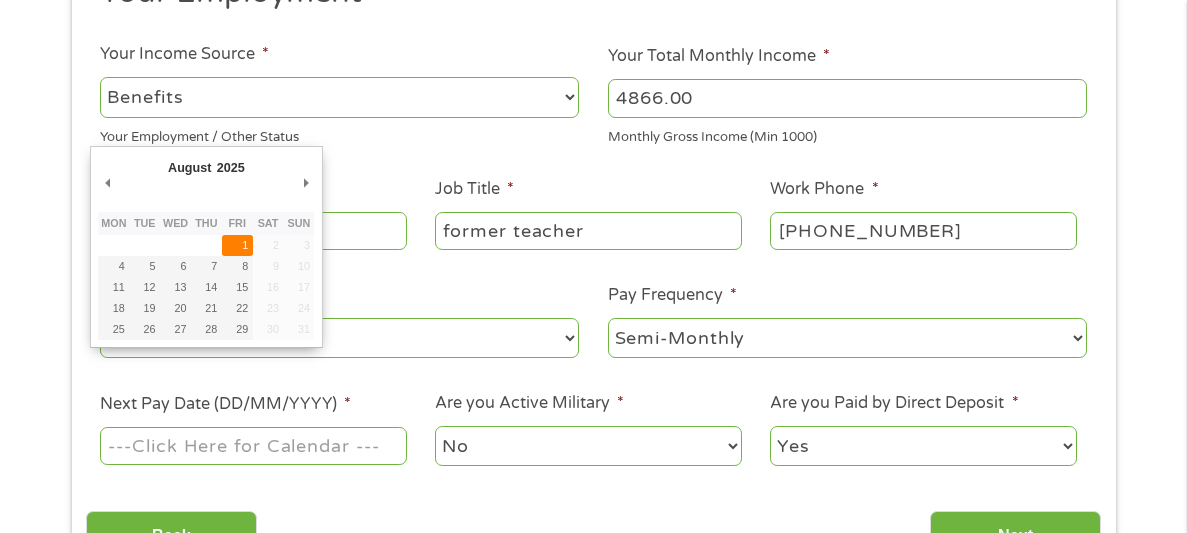 type on "[DATE]" 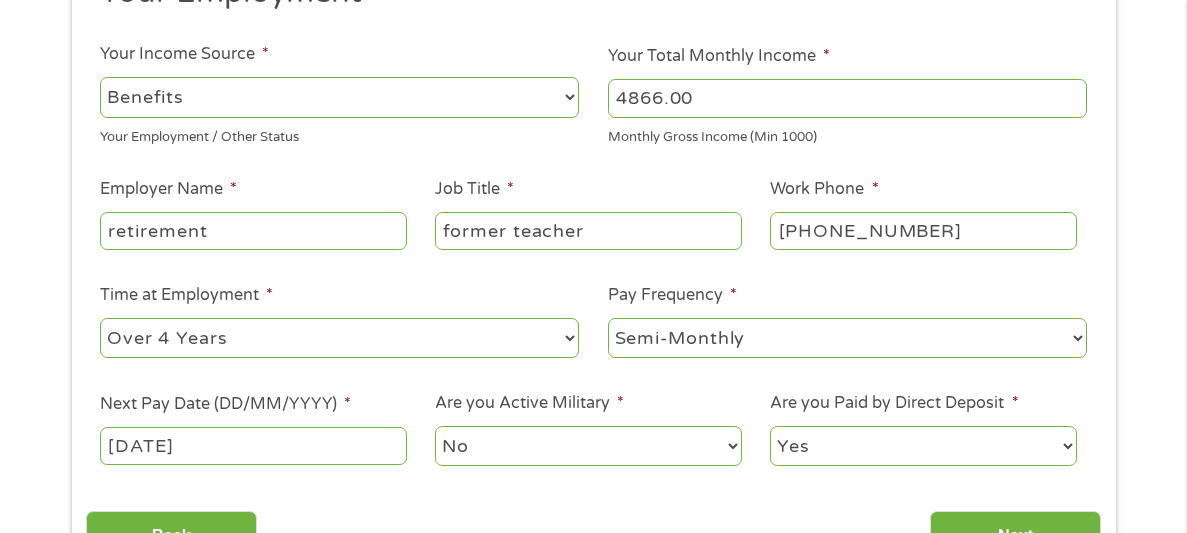 click on "1         Start   2         Your Home   3         About You   4         Employment   5         Banking   6
This field is hidden when viewing the form gclid EAIaIQobChMIm8a_0fHGjgMV3TcIBR1hVDypEAAYBSAAEgKJN_D_BwE This field is hidden when viewing the form Referrer [URL][DOMAIN_NAME] This field is hidden when viewing the form Source adwords This field is hidden when viewing the form Campaign 22549846227 This field is hidden when viewing the form Medium adwords This field is hidden when viewing the form adgroup 188036189468 This field is hidden when viewing the form creative 752033242951 position c" at bounding box center (593, 181) 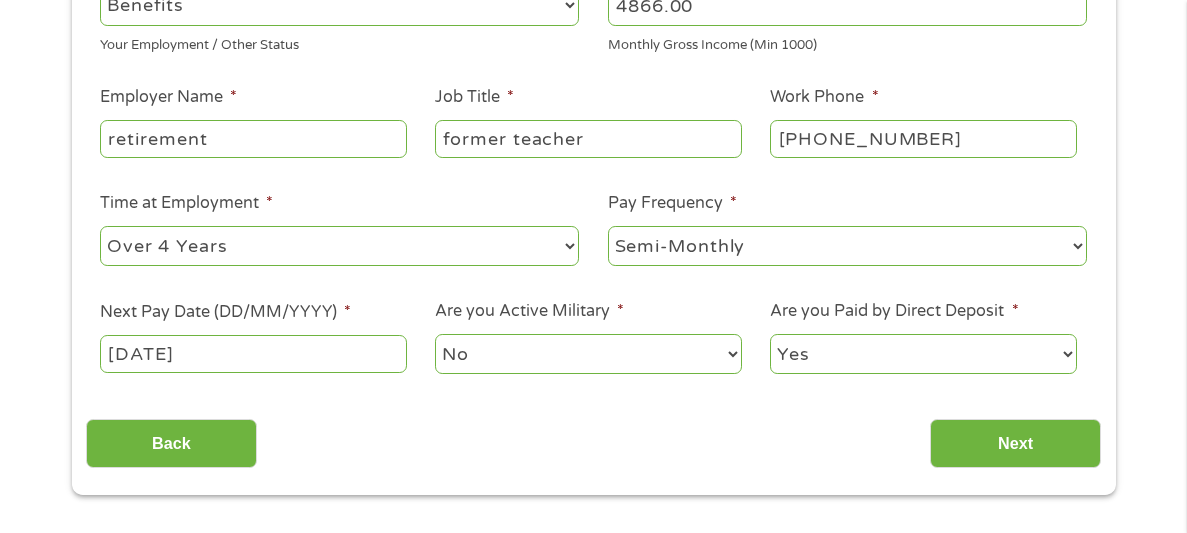 scroll, scrollTop: 439, scrollLeft: 0, axis: vertical 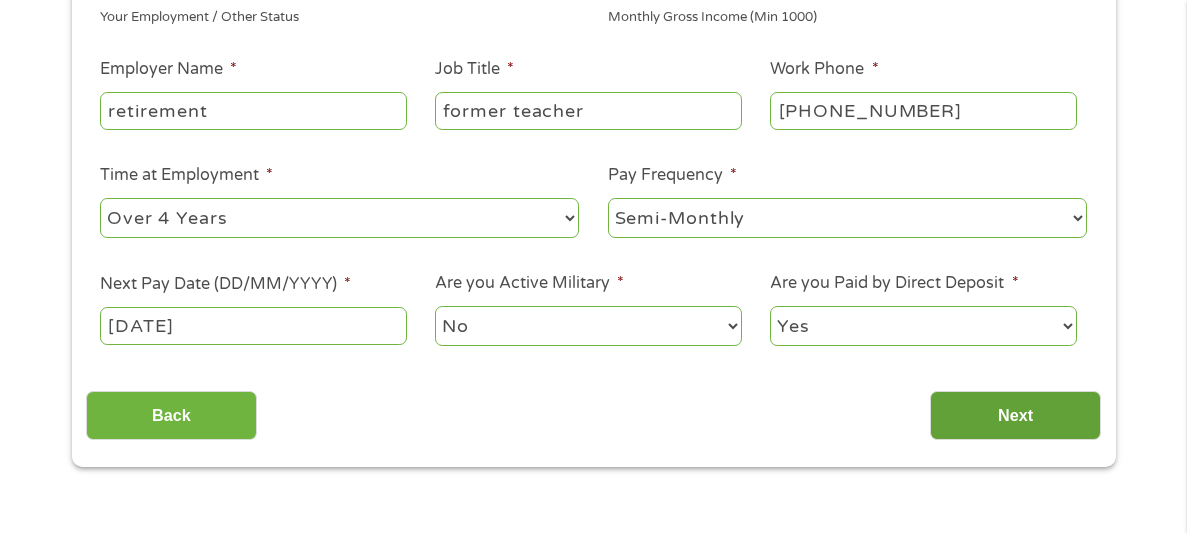 click on "Next" at bounding box center (1015, 415) 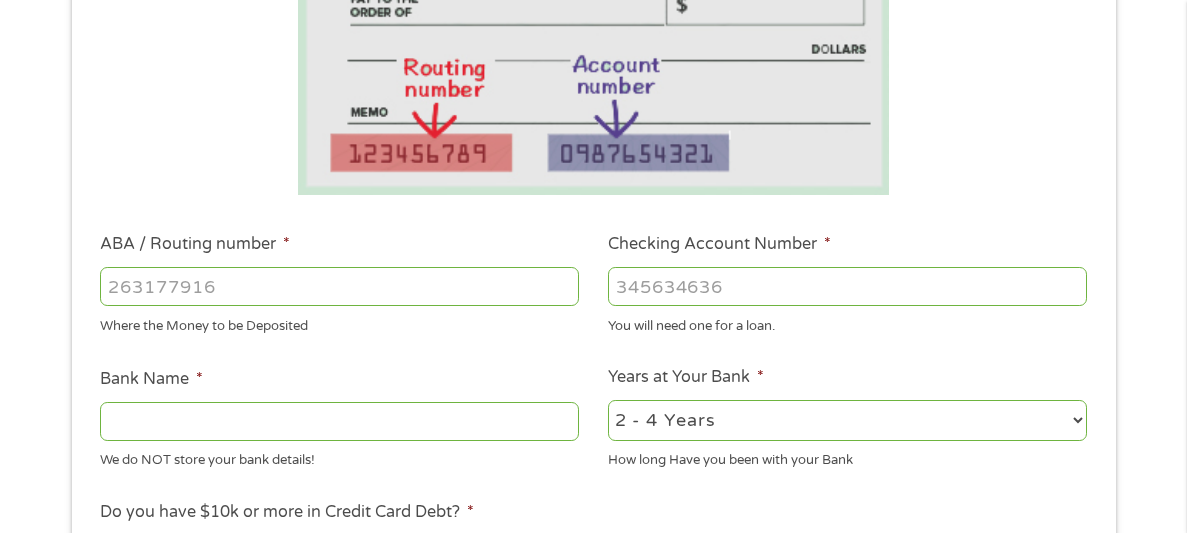 scroll, scrollTop: 7, scrollLeft: 8, axis: both 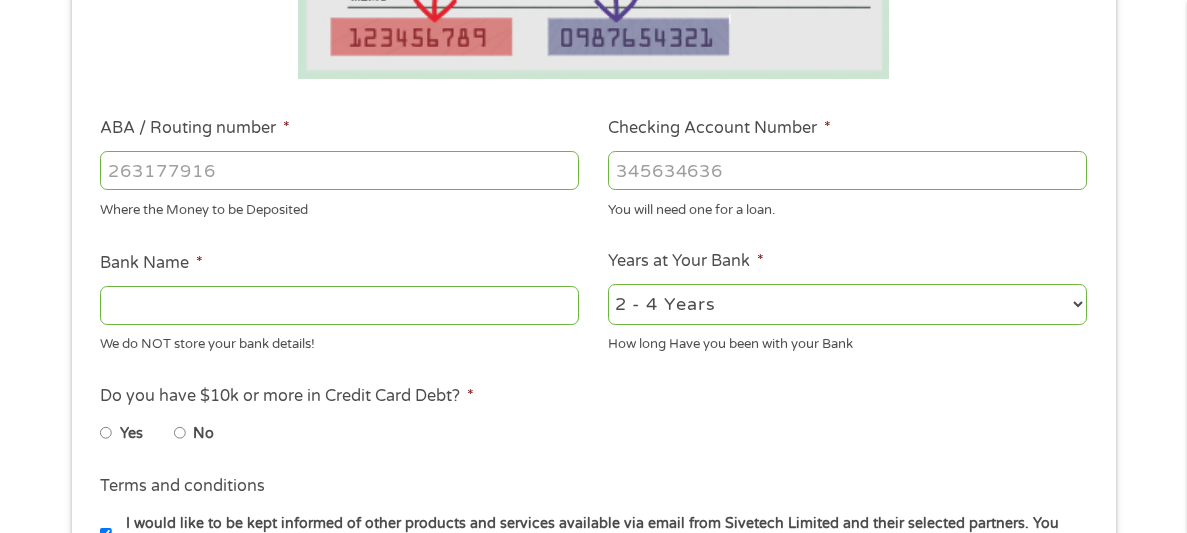 click on "ABA / Routing number *" at bounding box center (339, 170) 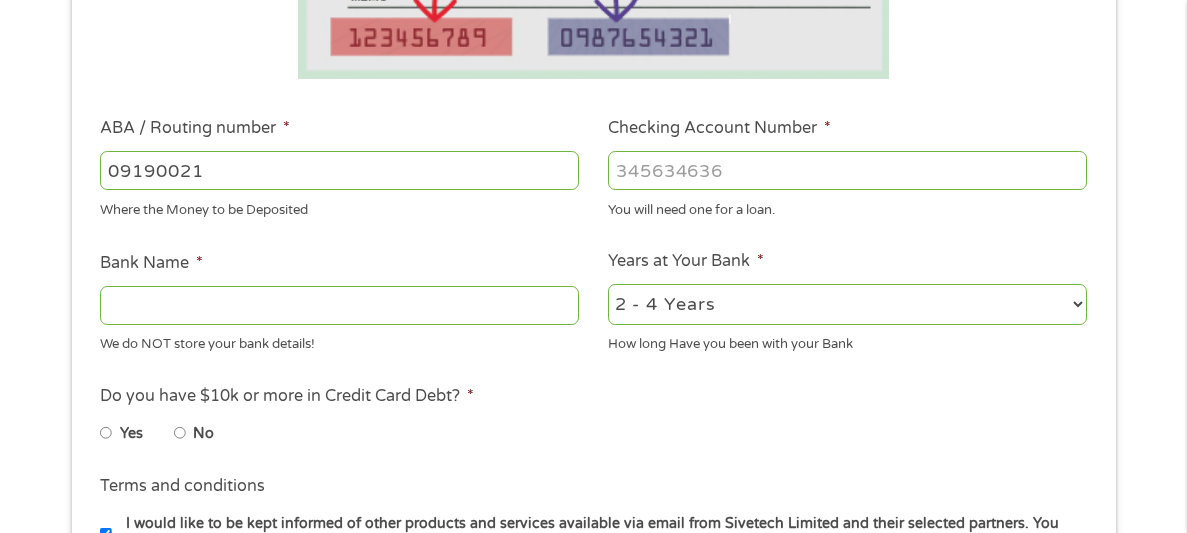 type on "091900216" 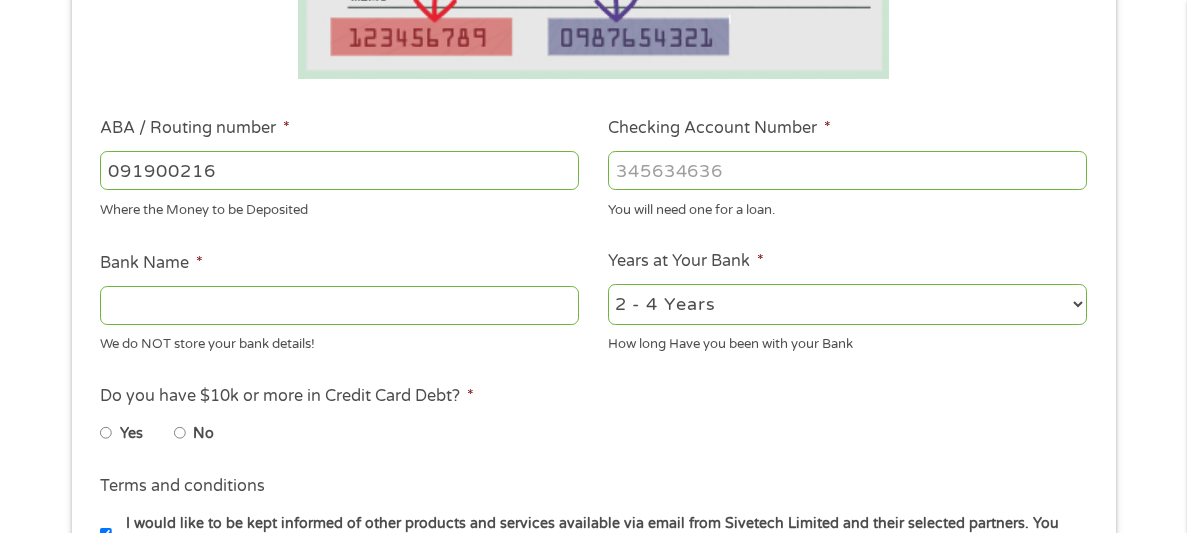 type on "WINONA NATIONAL BANK" 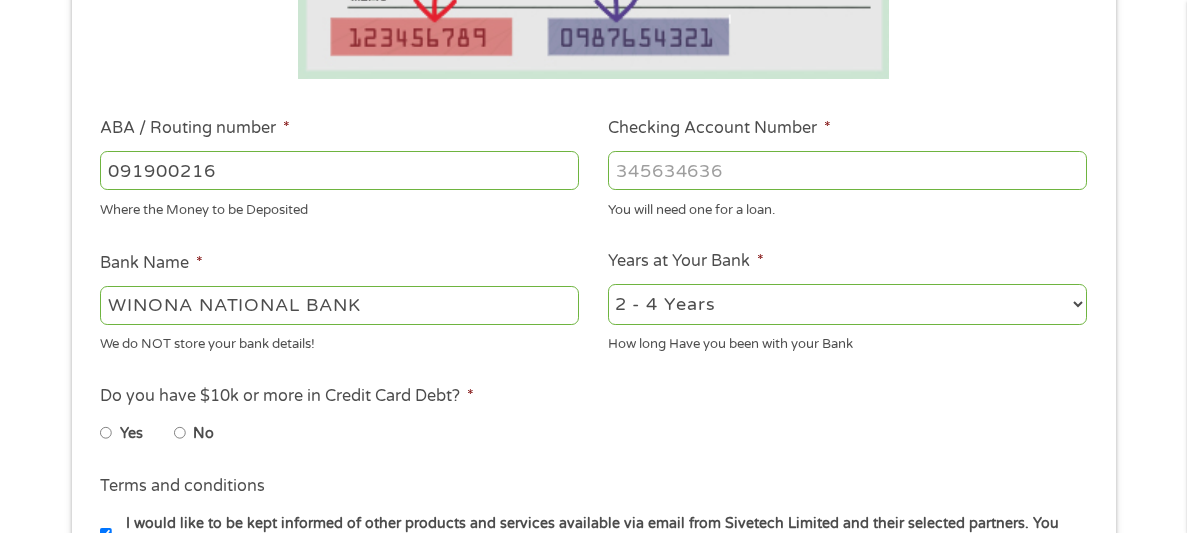 type on "091900216" 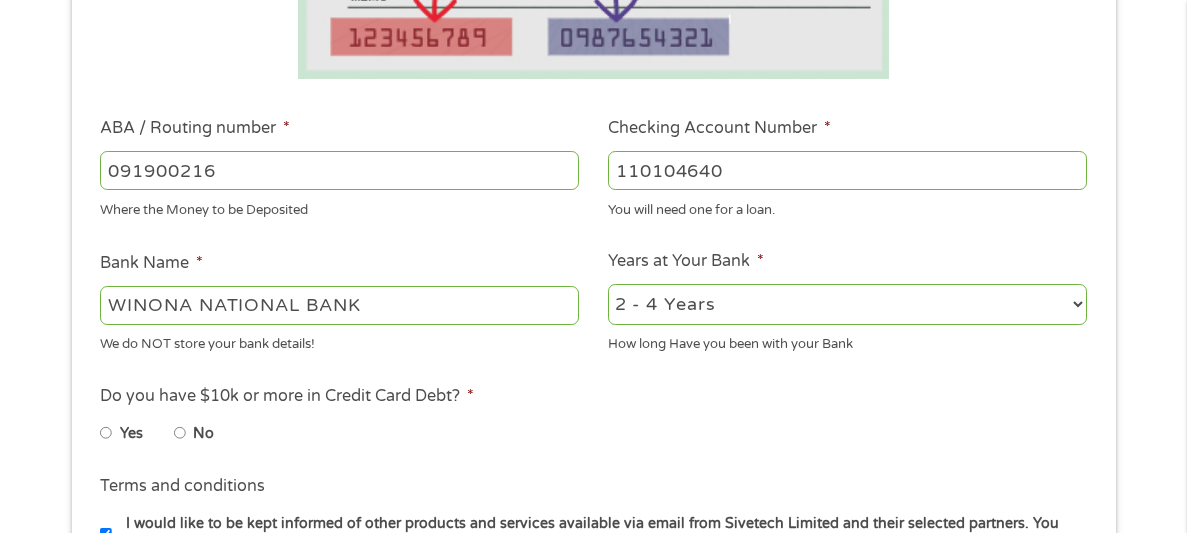 type on "110104640" 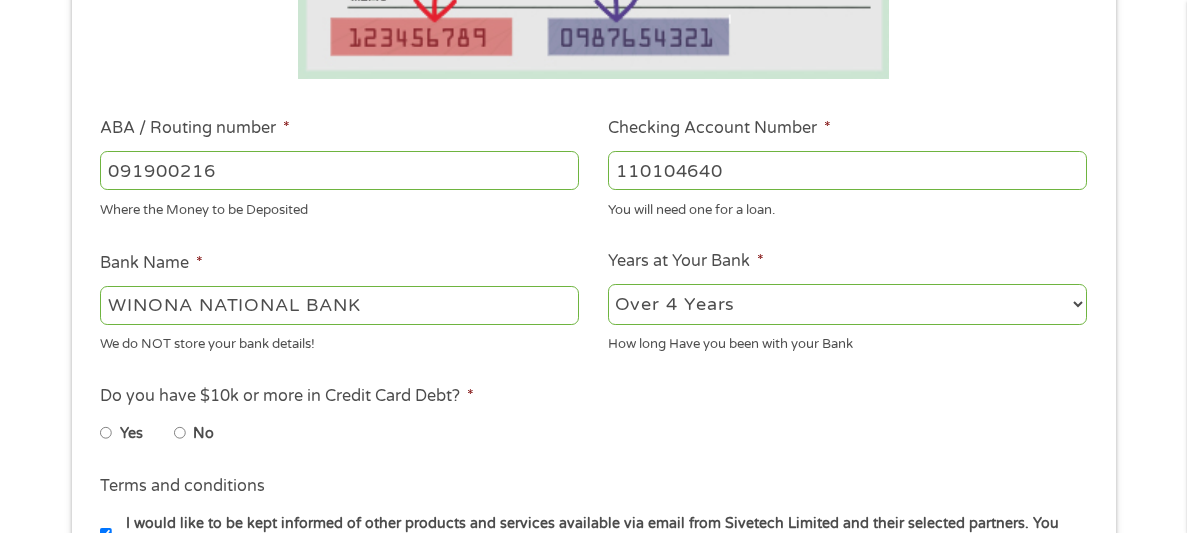 click on "2 - 4 Years 6 - 12 Months 1 - 2 Years Over 4 Years" at bounding box center [847, 304] 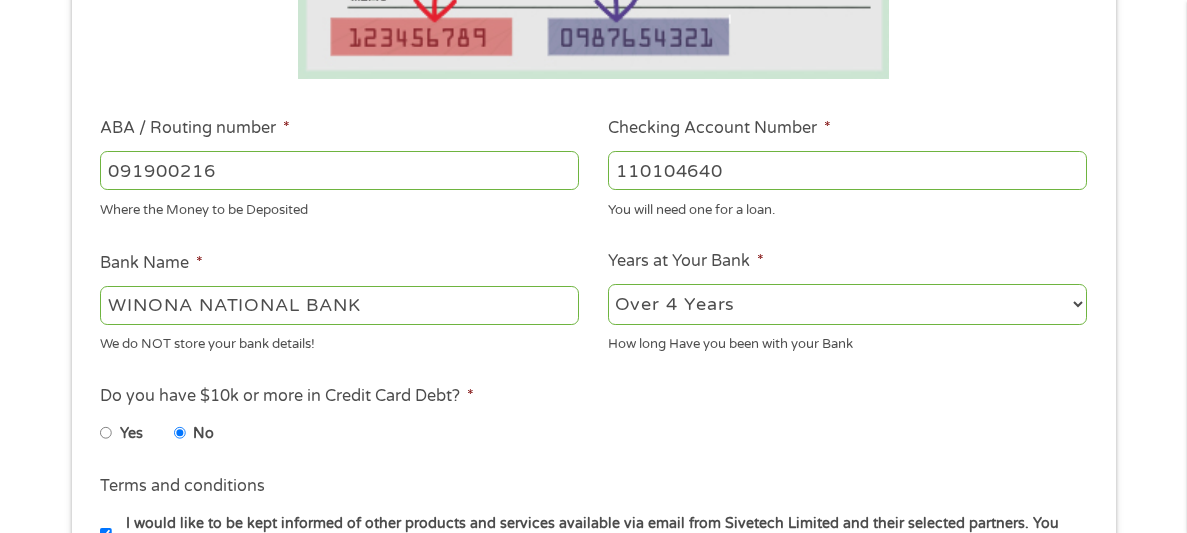 click on "Yes
No" at bounding box center [338, 437] 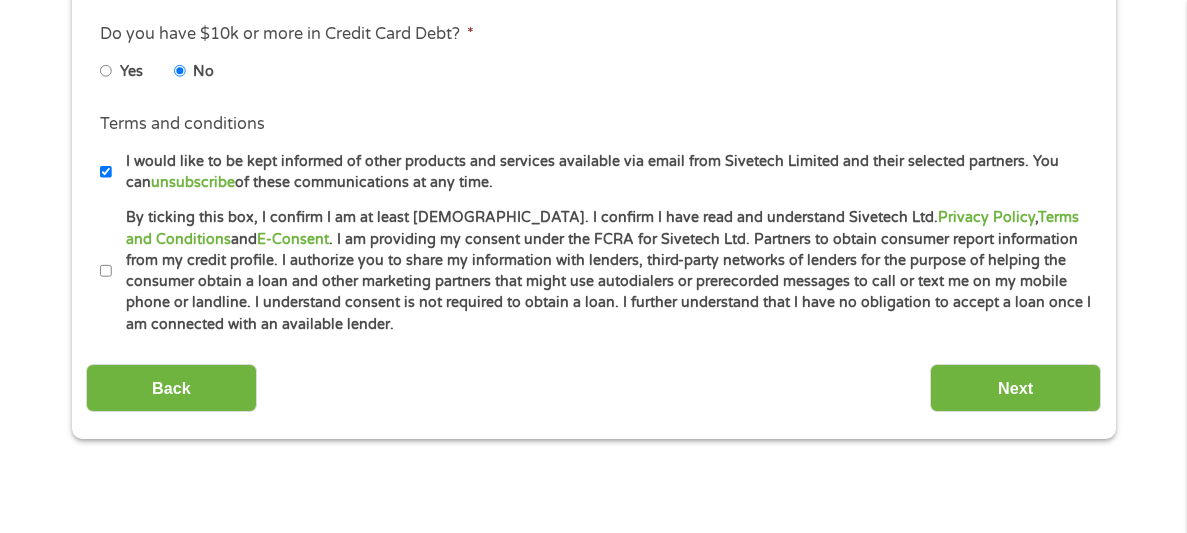 scroll, scrollTop: 954, scrollLeft: 0, axis: vertical 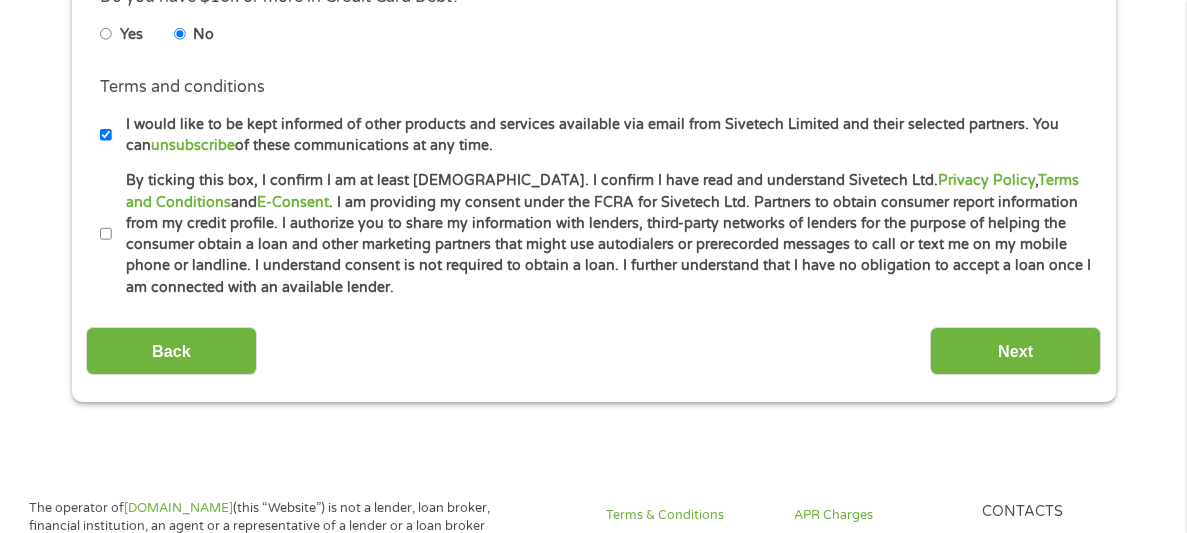 click on "By ticking this box, I confirm I am at least [DEMOGRAPHIC_DATA]. I confirm I have read and understand Sivetech Ltd.  Privacy Policy ,  Terms and Conditions  and  E-Consent . I am providing my consent under the FCRA for Sivetech Ltd. Partners to obtain consumer report information from my credit profile. I authorize you to share my information with lenders, third-party networks of lenders for the purpose of helping the consumer obtain a loan and other marketing partners that might use autodialers or prerecorded messages to call or text me on my mobile phone or landline. I understand consent is not required to obtain a loan. I further understand that I have no obligation to accept a loan once I am connected with an available lender." at bounding box center [106, 234] 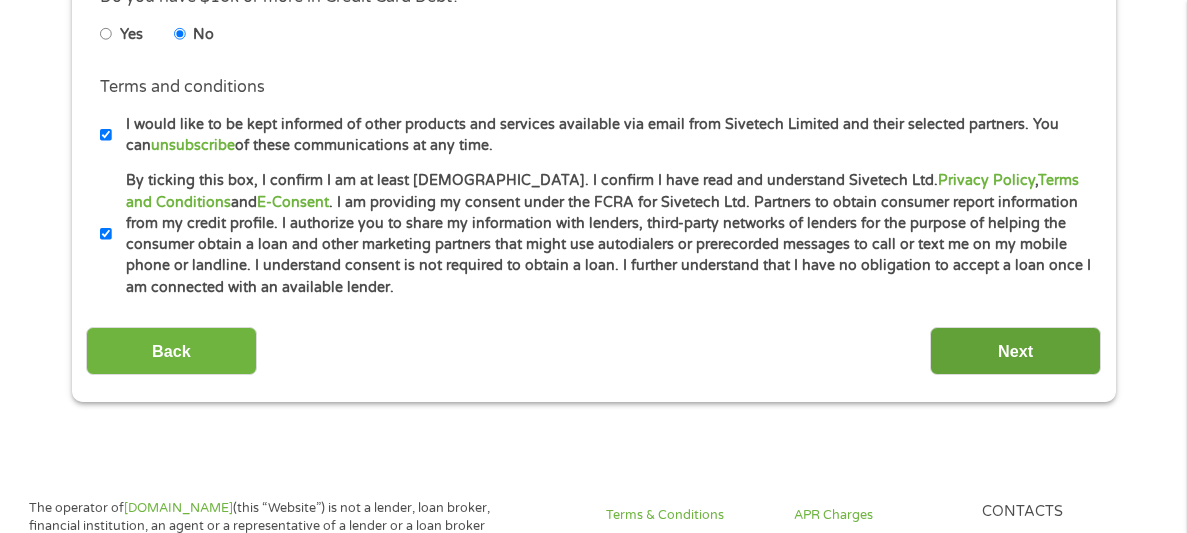 click on "Next" at bounding box center [1015, 351] 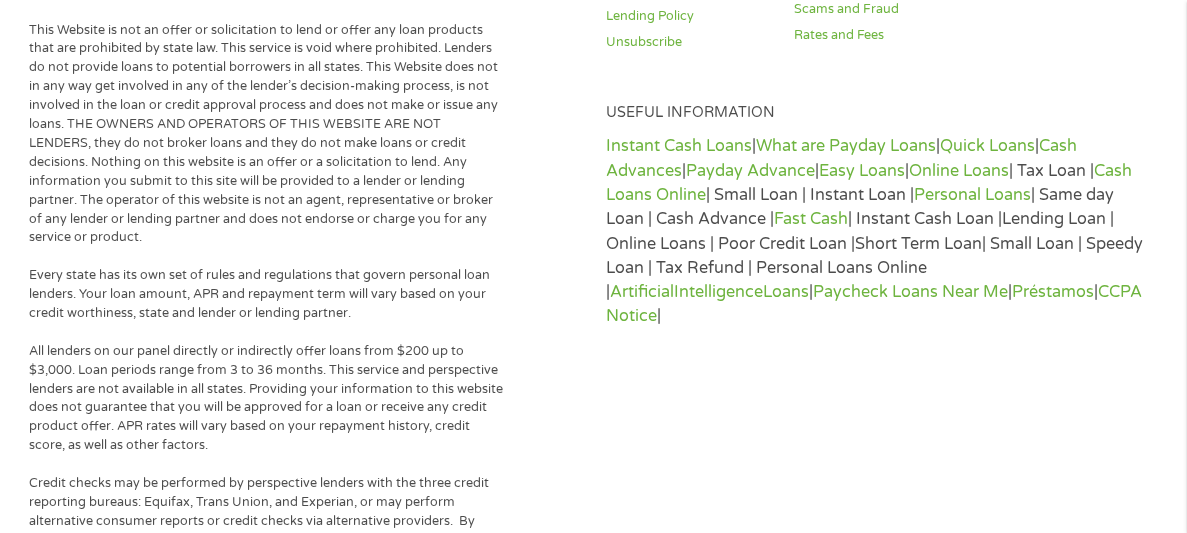 scroll, scrollTop: 7, scrollLeft: 8, axis: both 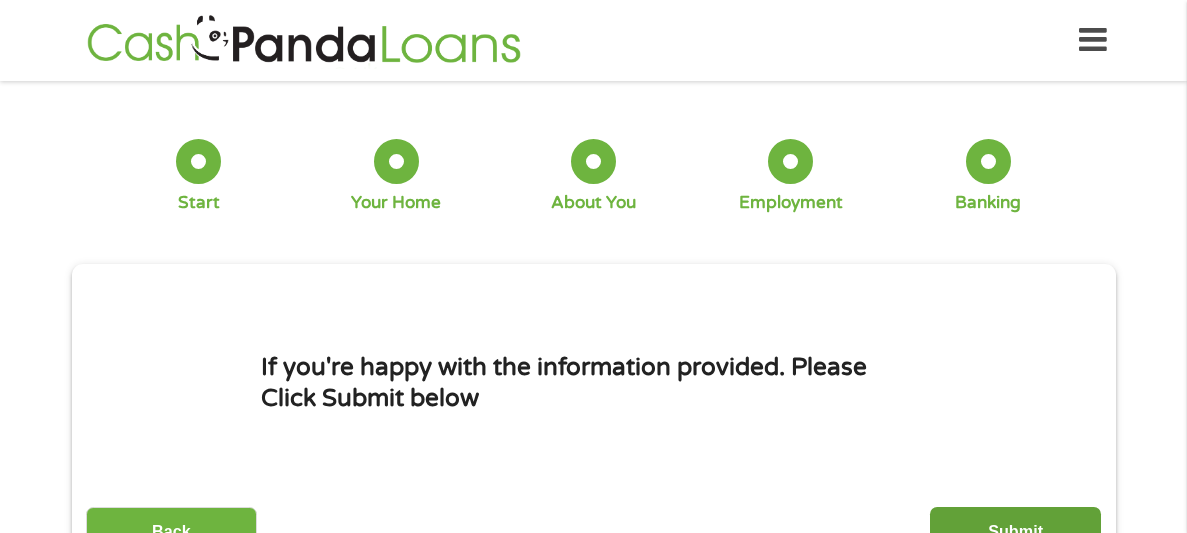 click on "Submit" at bounding box center (1015, 531) 